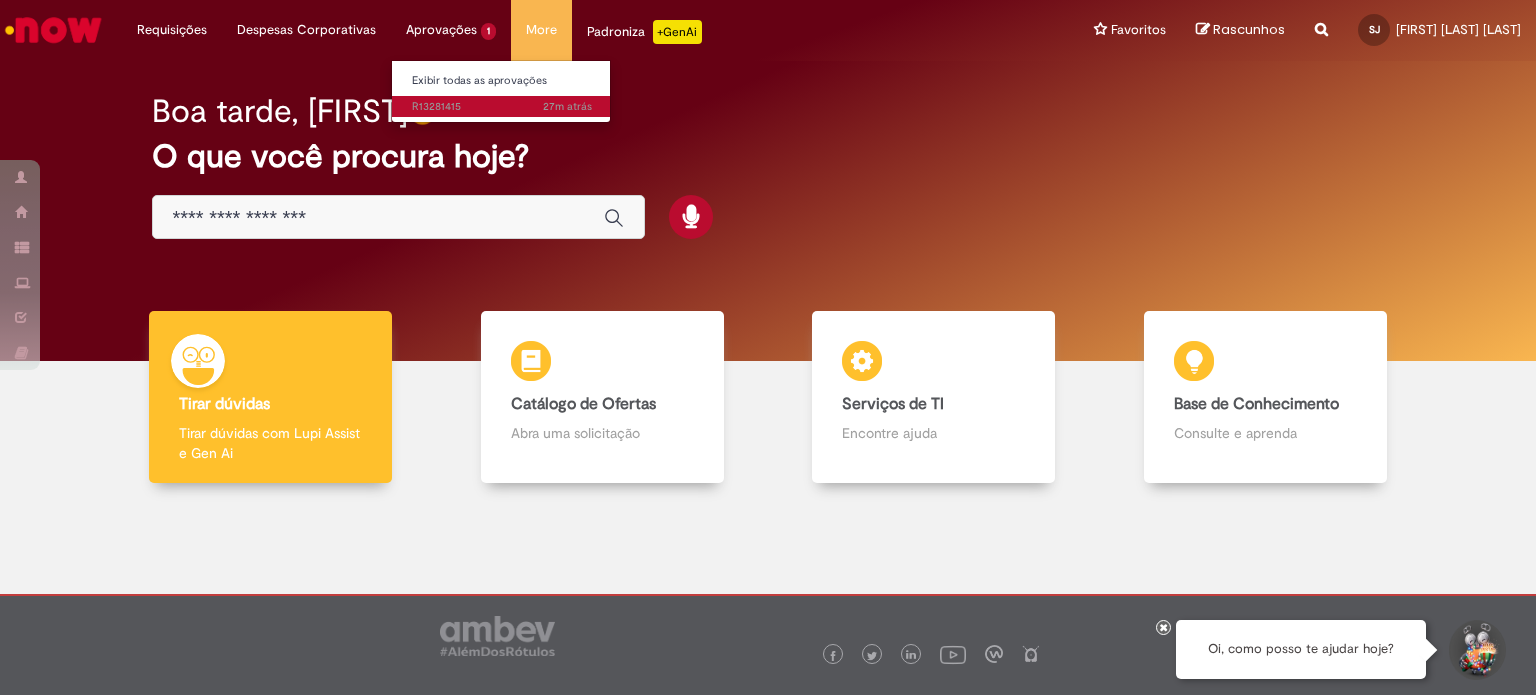 scroll, scrollTop: 0, scrollLeft: 0, axis: both 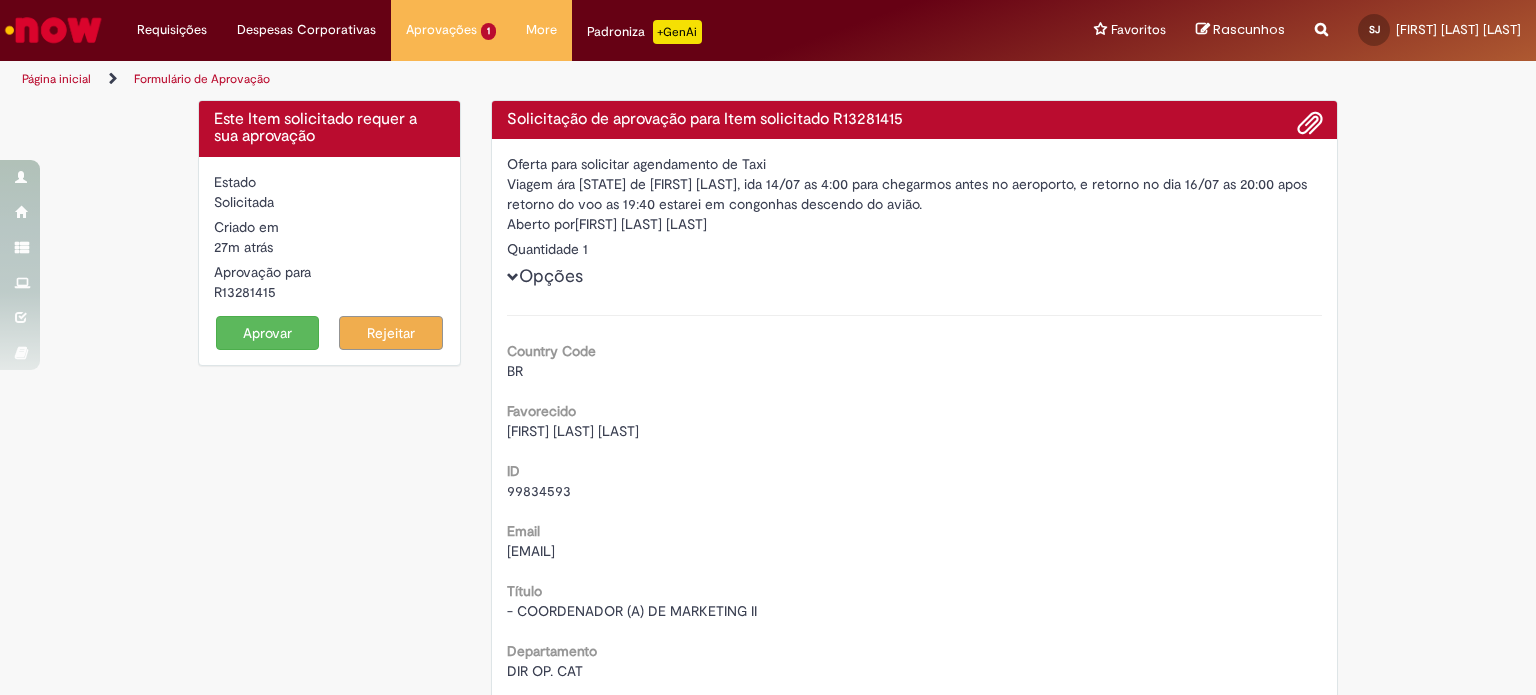 click on "R13281415" at bounding box center [329, 292] 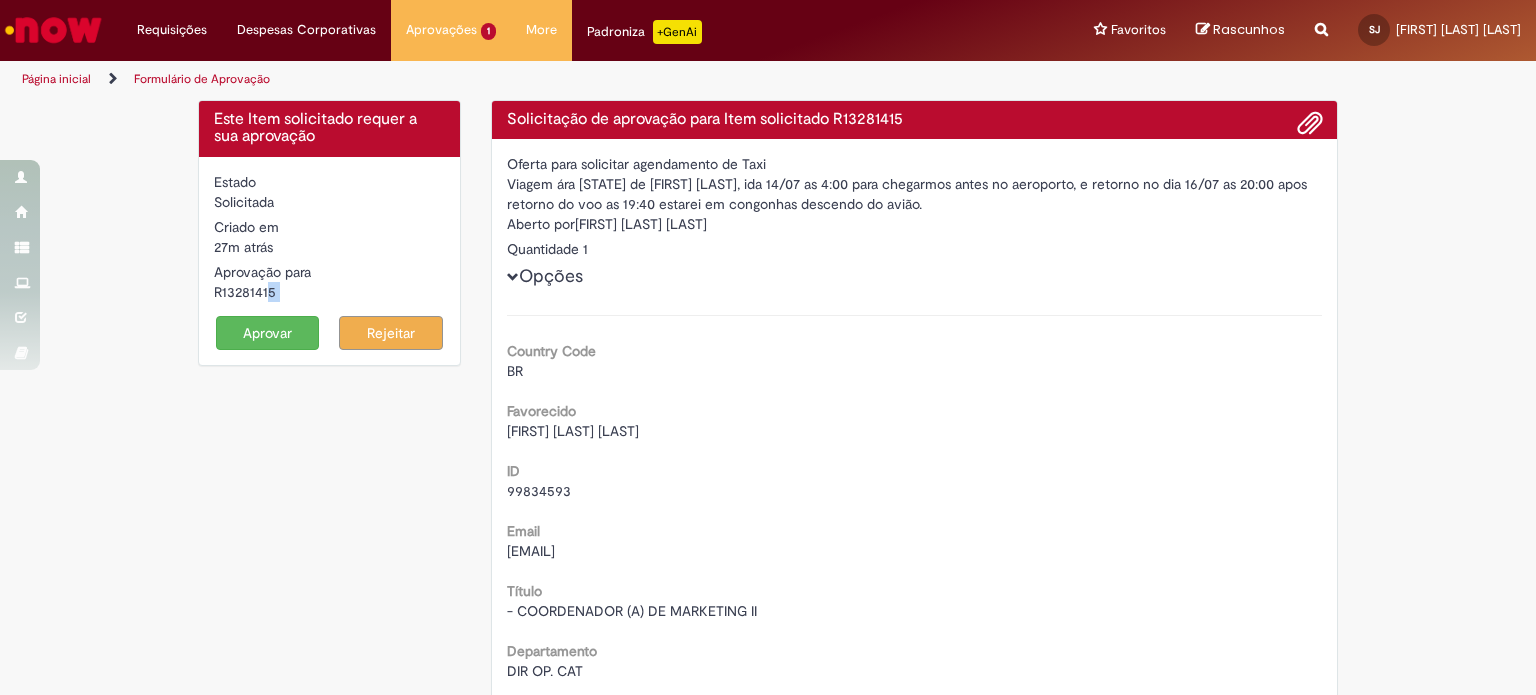click on "R13281415" at bounding box center (329, 292) 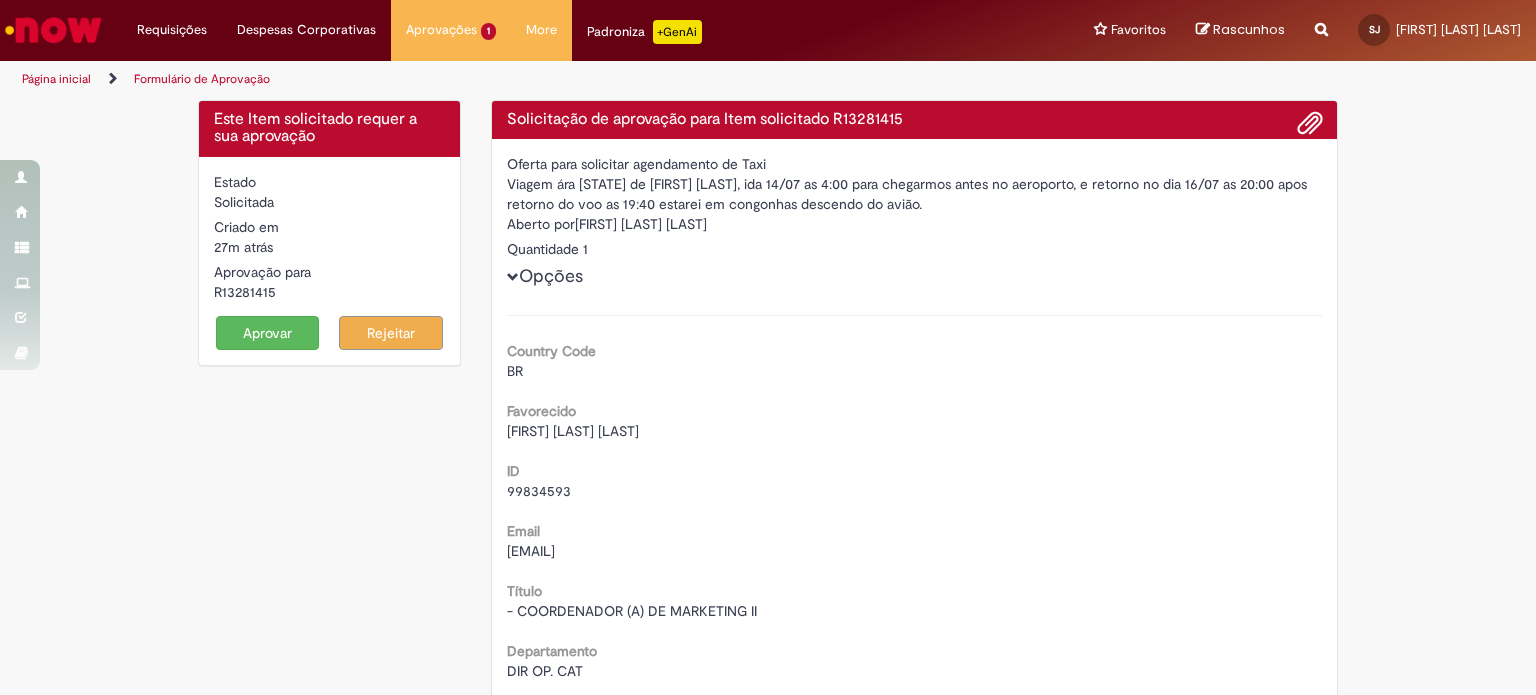 click on "[FIRST] [LAST] [LAST]" at bounding box center [573, 431] 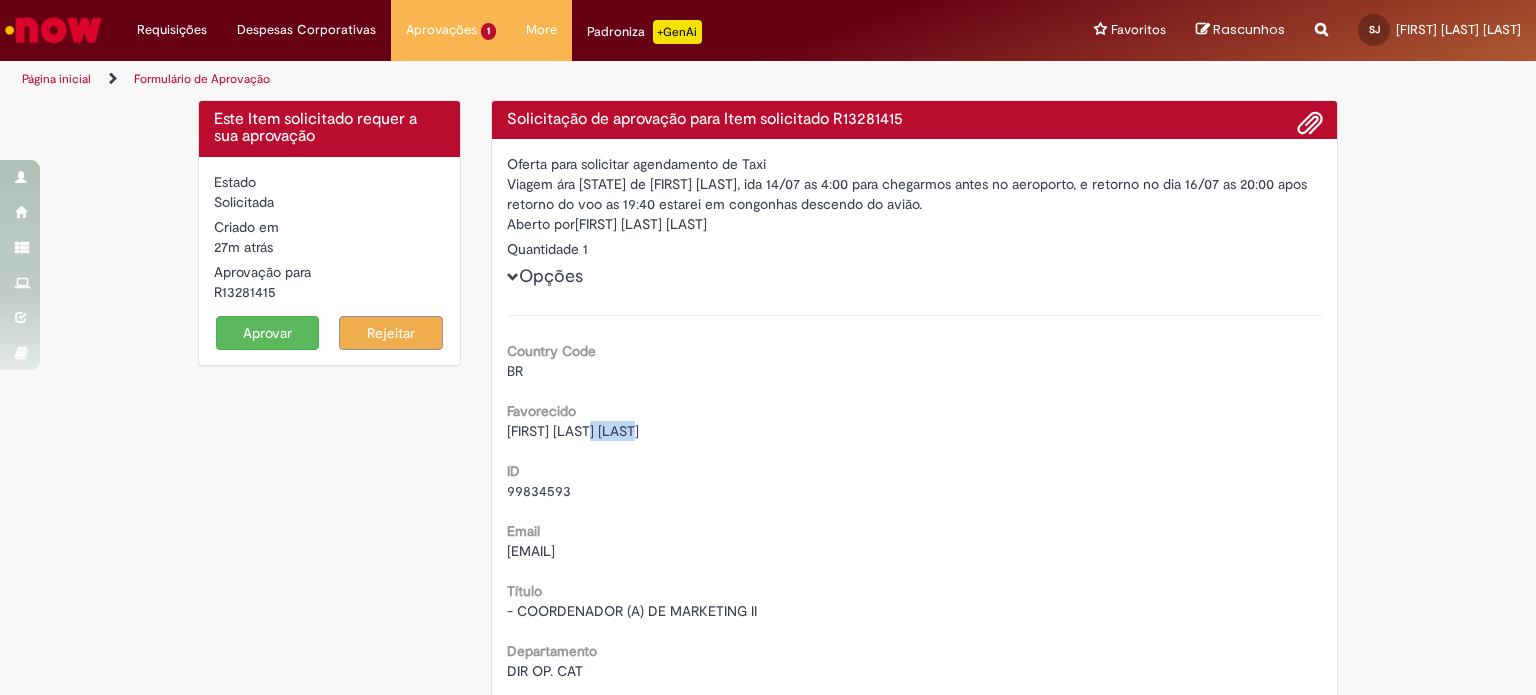 click on "[FIRST] [LAST] [LAST]" at bounding box center [573, 431] 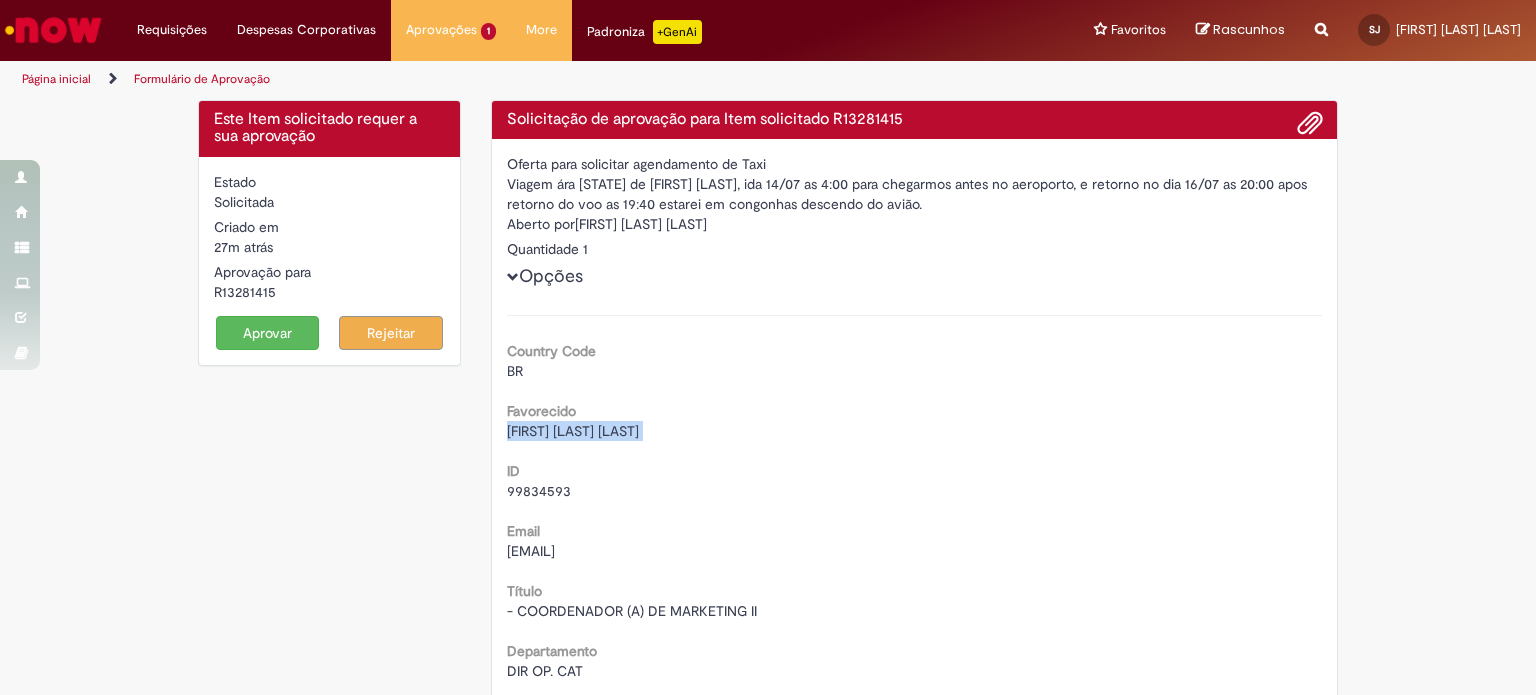 click on "[FIRST] [LAST] [LAST]" at bounding box center (573, 431) 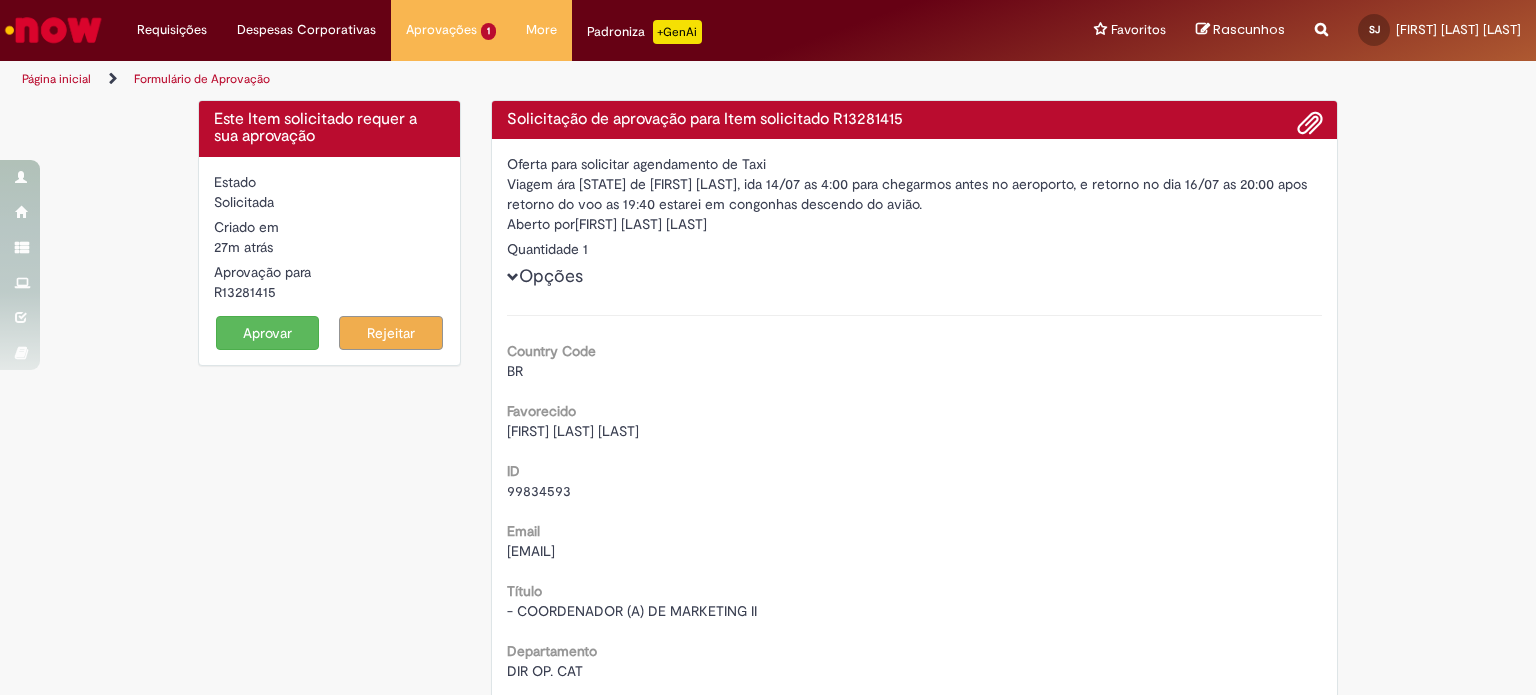click on "99834593" at bounding box center (539, 491) 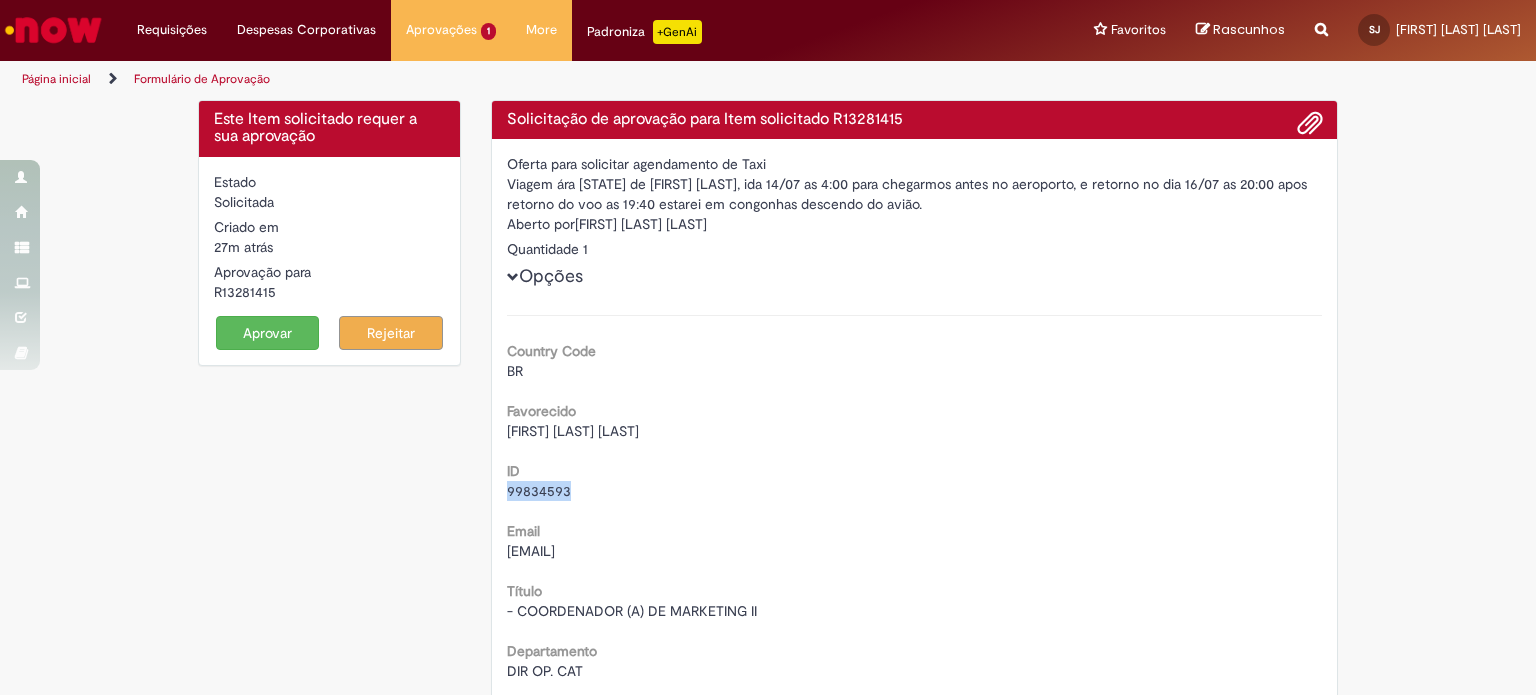 click on "99834593" at bounding box center [539, 491] 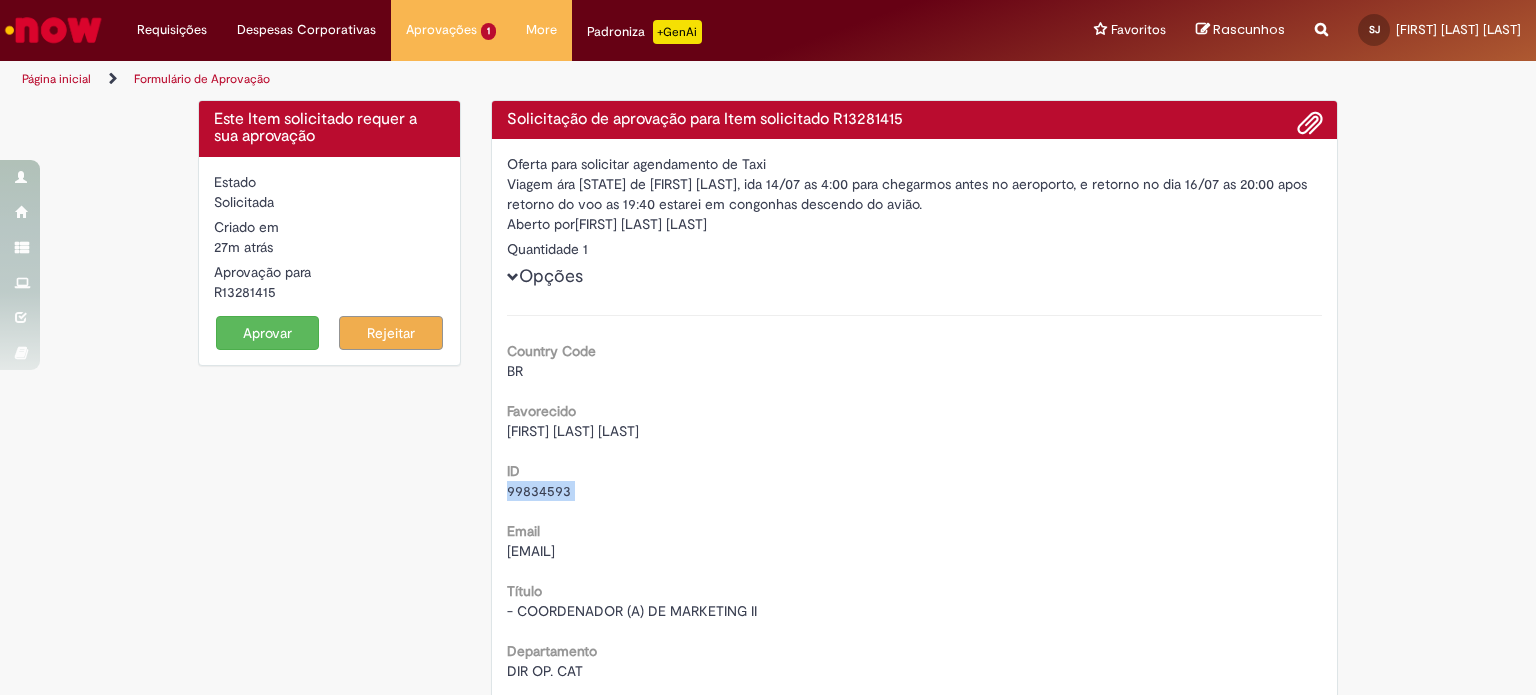 click on "99834593" at bounding box center [539, 491] 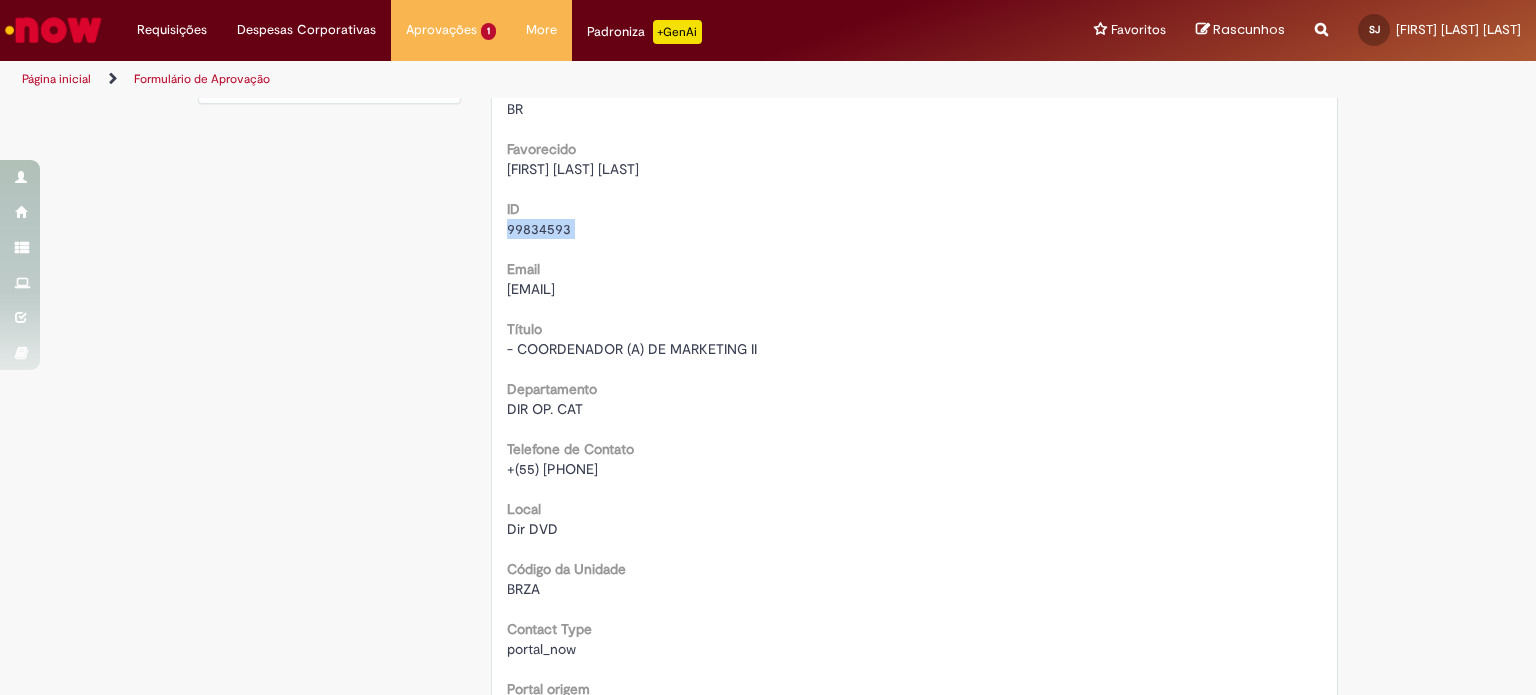 scroll, scrollTop: 300, scrollLeft: 0, axis: vertical 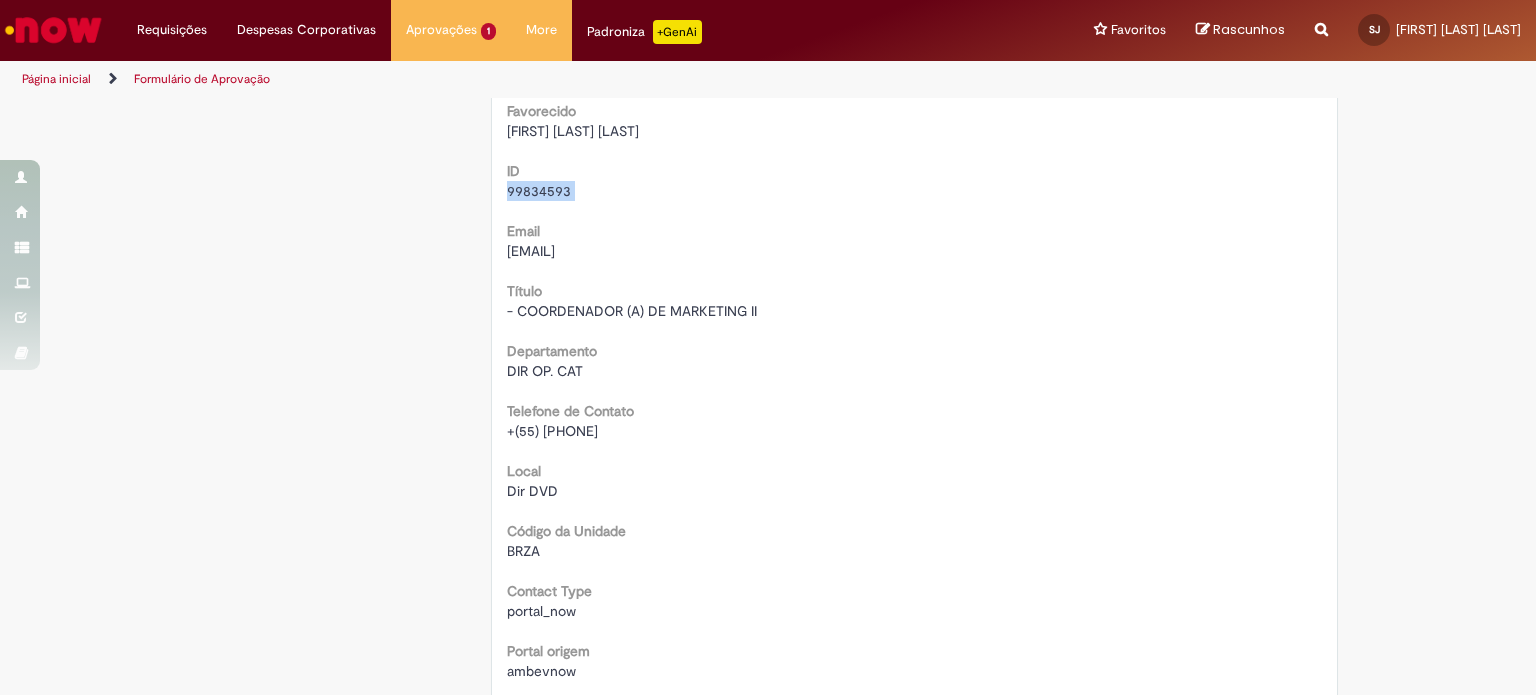 drag, startPoint x: 617, startPoint y: 431, endPoint x: 662, endPoint y: 431, distance: 45 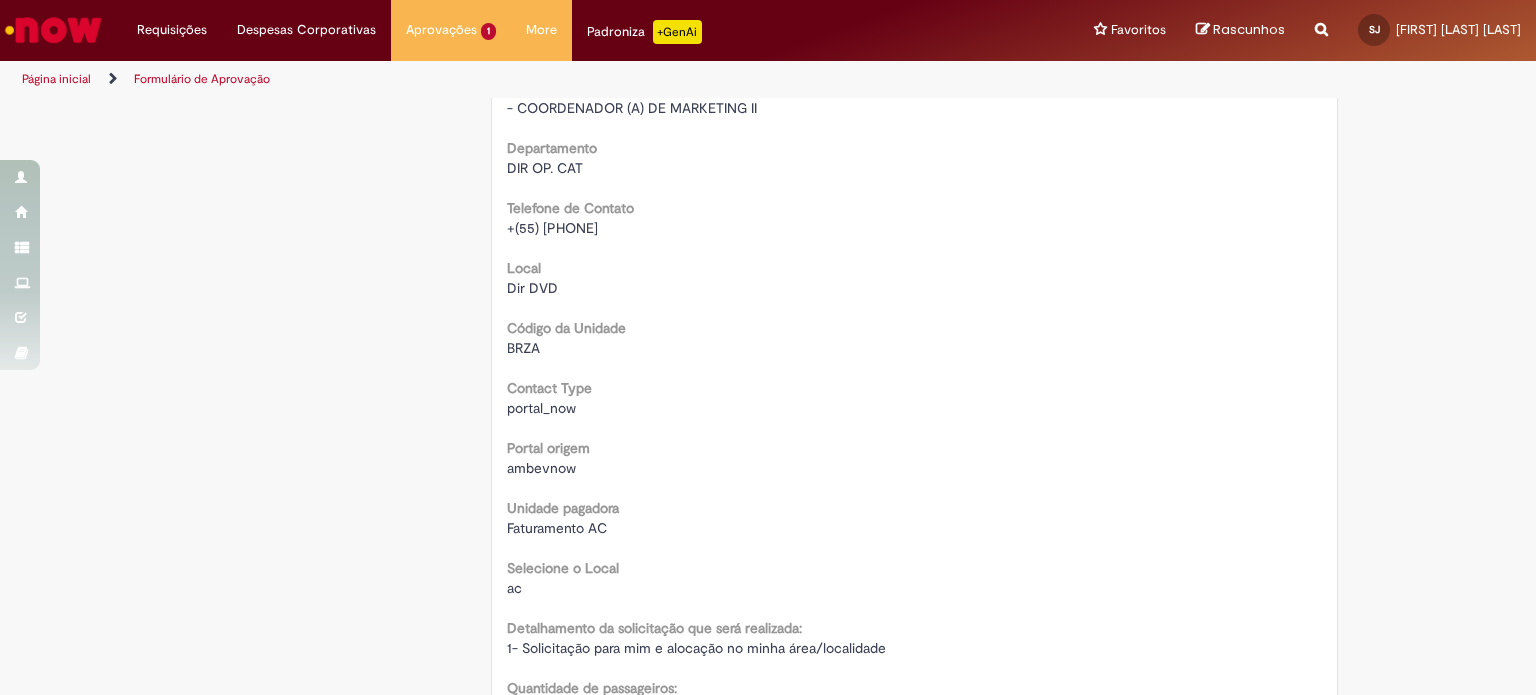 scroll, scrollTop: 600, scrollLeft: 0, axis: vertical 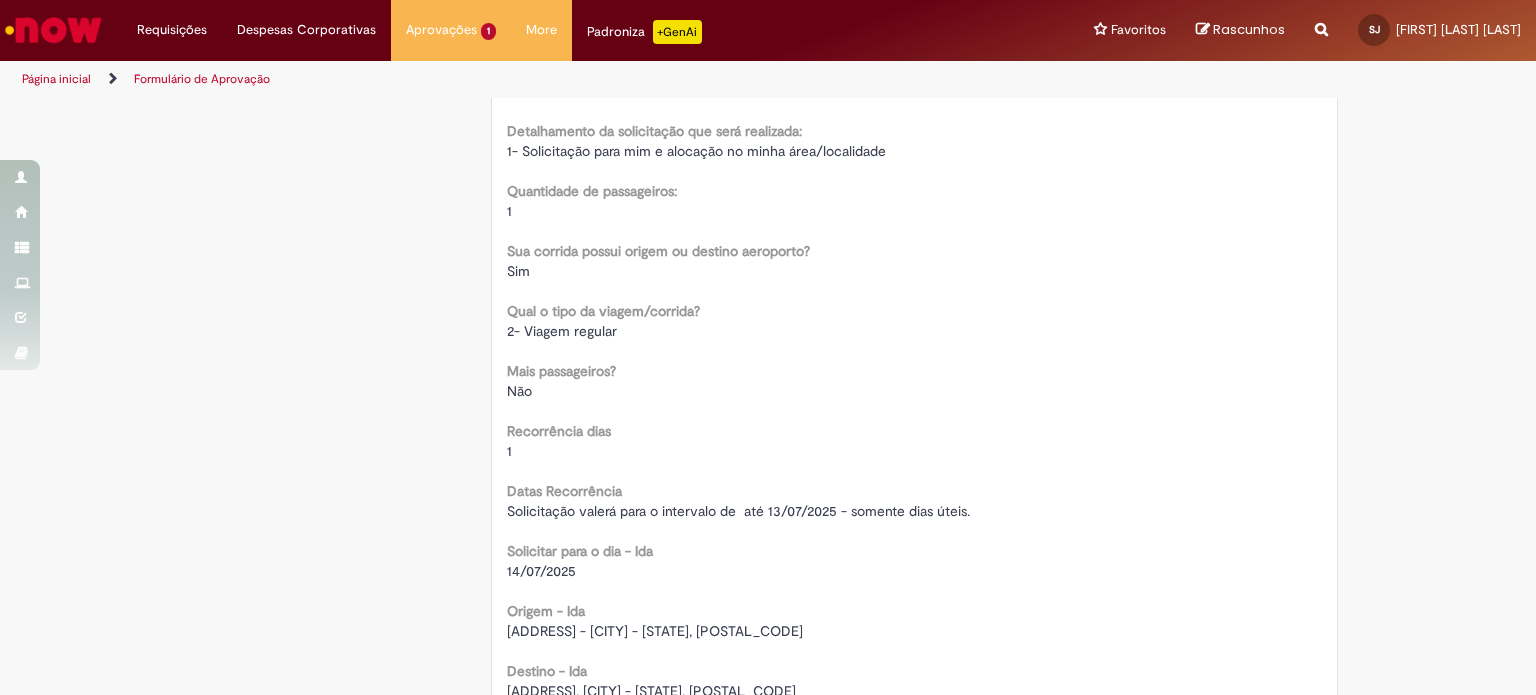 click on "14/07/2025" at bounding box center [541, 571] 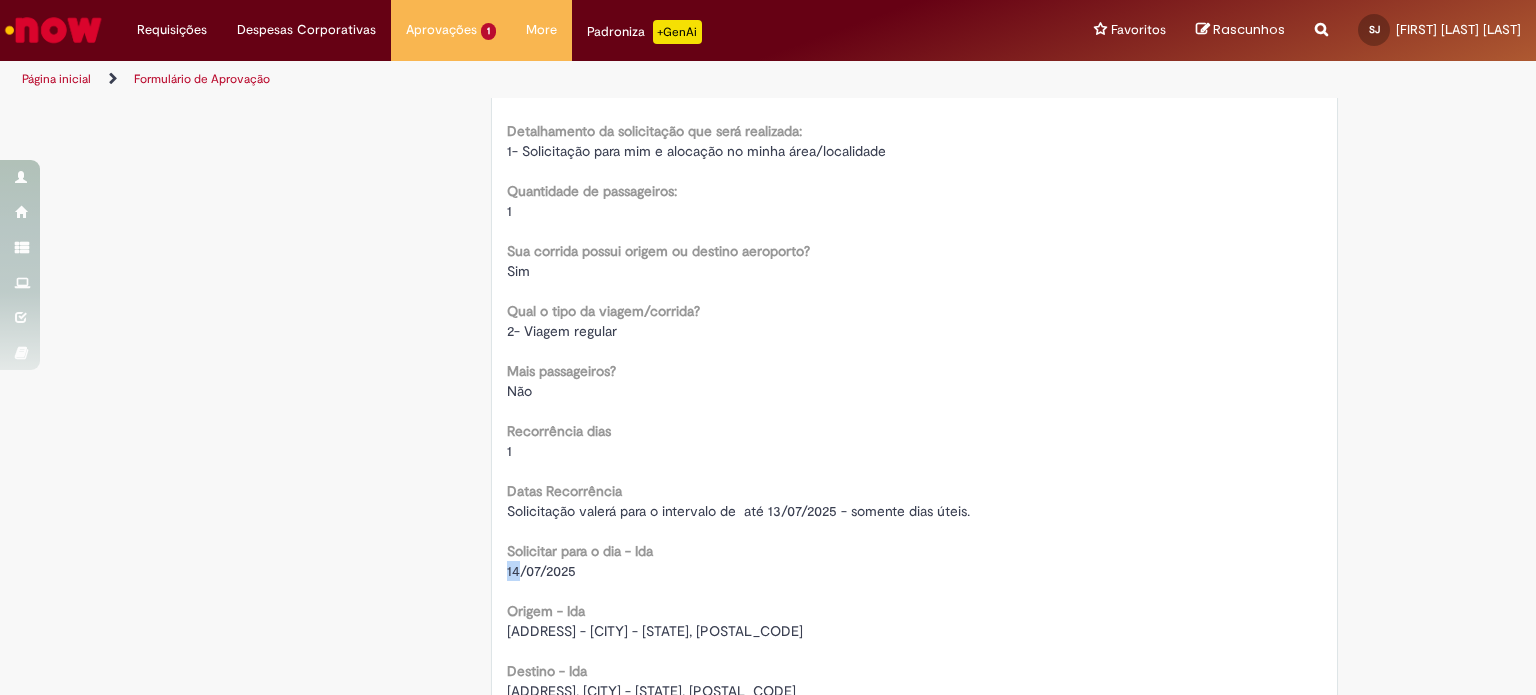 click on "14/07/2025" at bounding box center (541, 571) 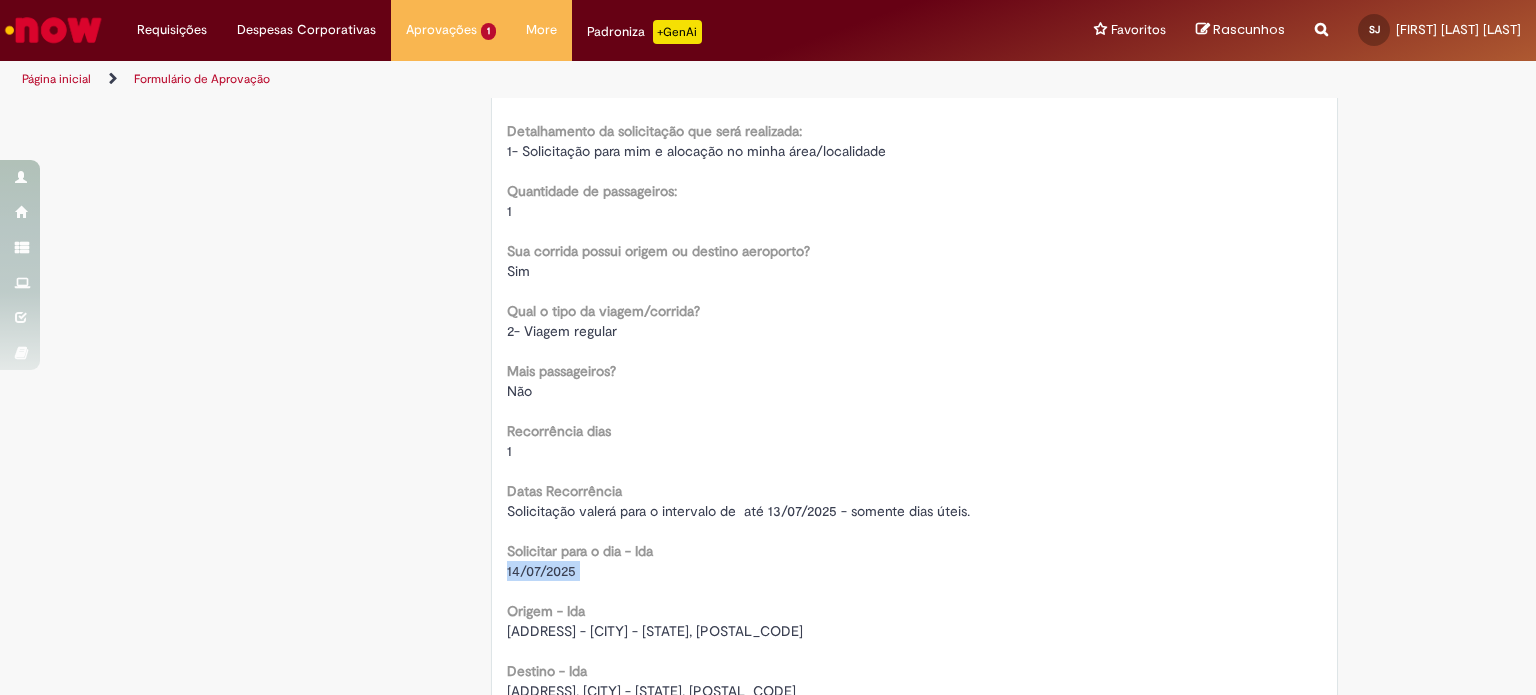 click on "14/07/2025" at bounding box center [541, 571] 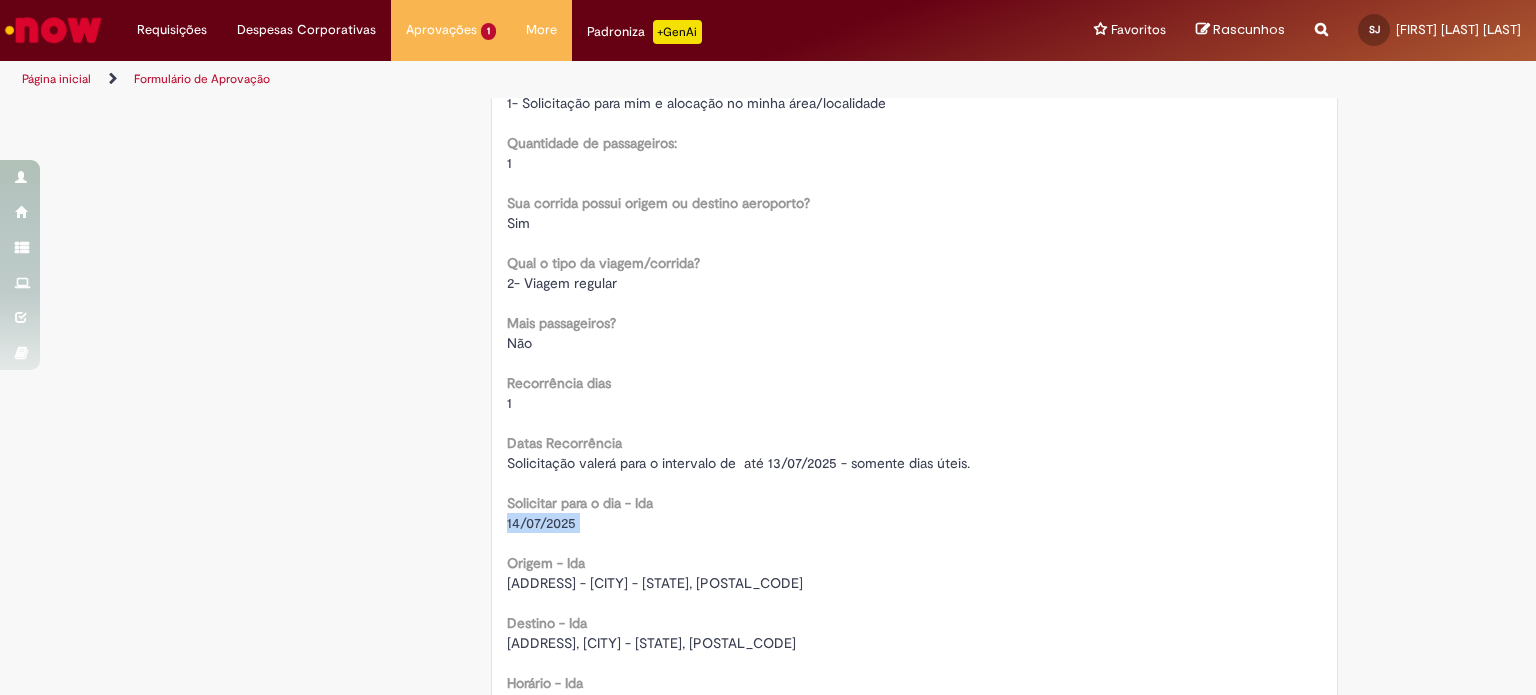 scroll, scrollTop: 1100, scrollLeft: 0, axis: vertical 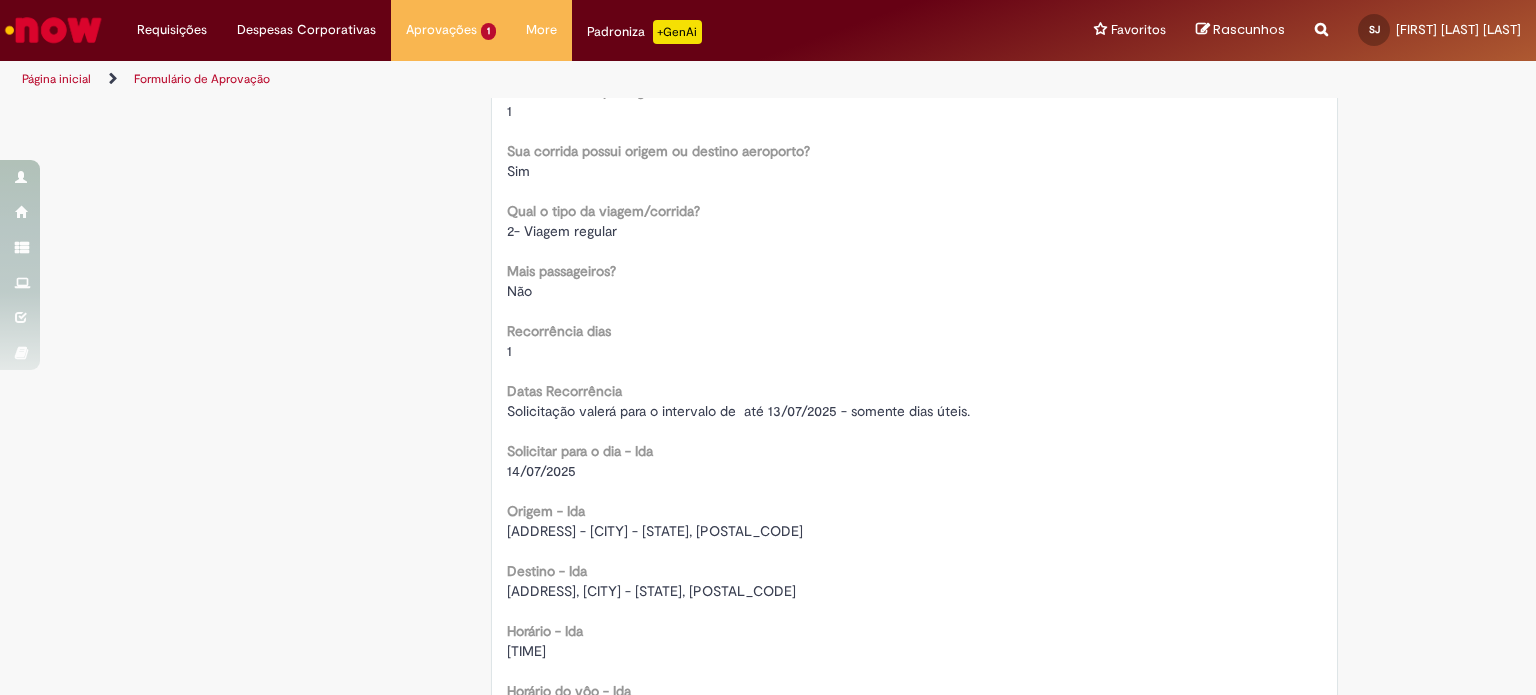 click on "[ADDRESS] - [CITY] - [STATE], [POSTAL_CODE]" at bounding box center [655, 531] 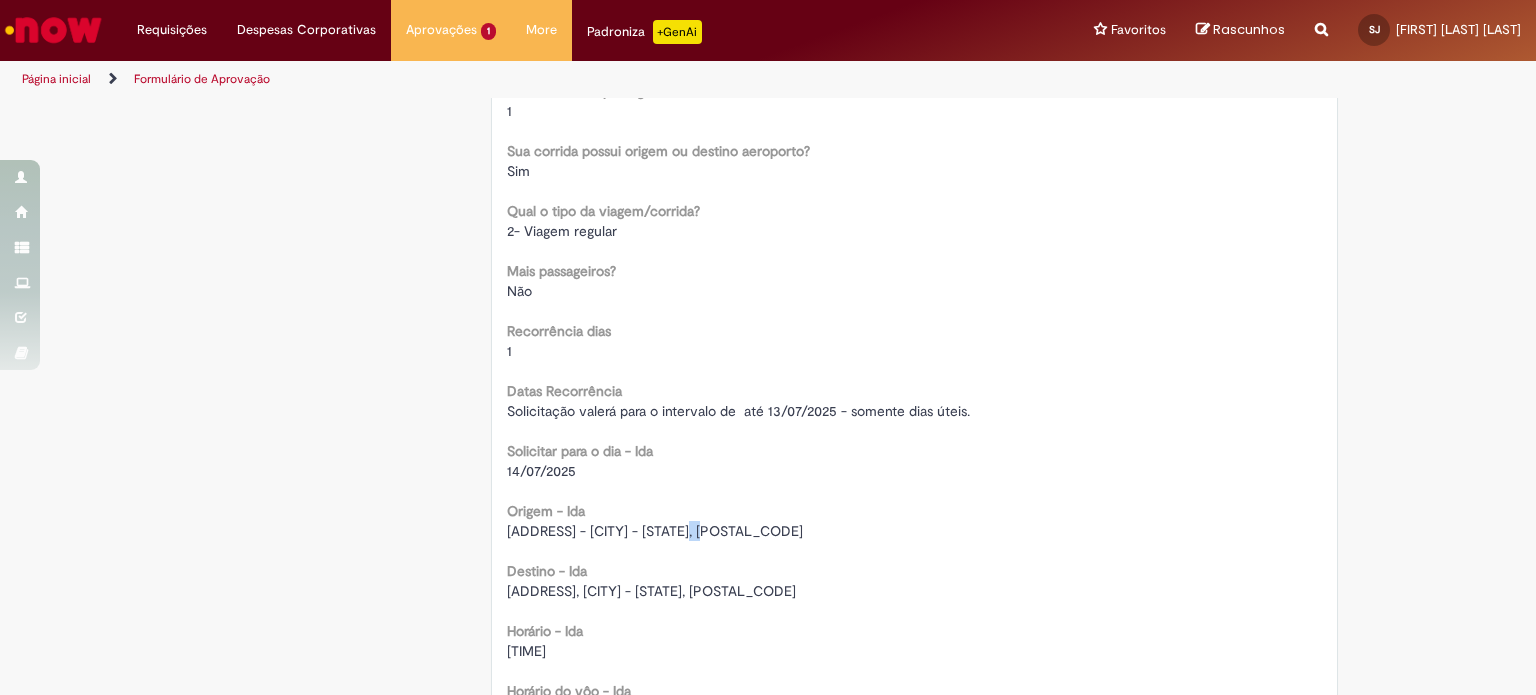 click on "[ADDRESS] - [CITY] - [STATE], [POSTAL_CODE]" at bounding box center (655, 531) 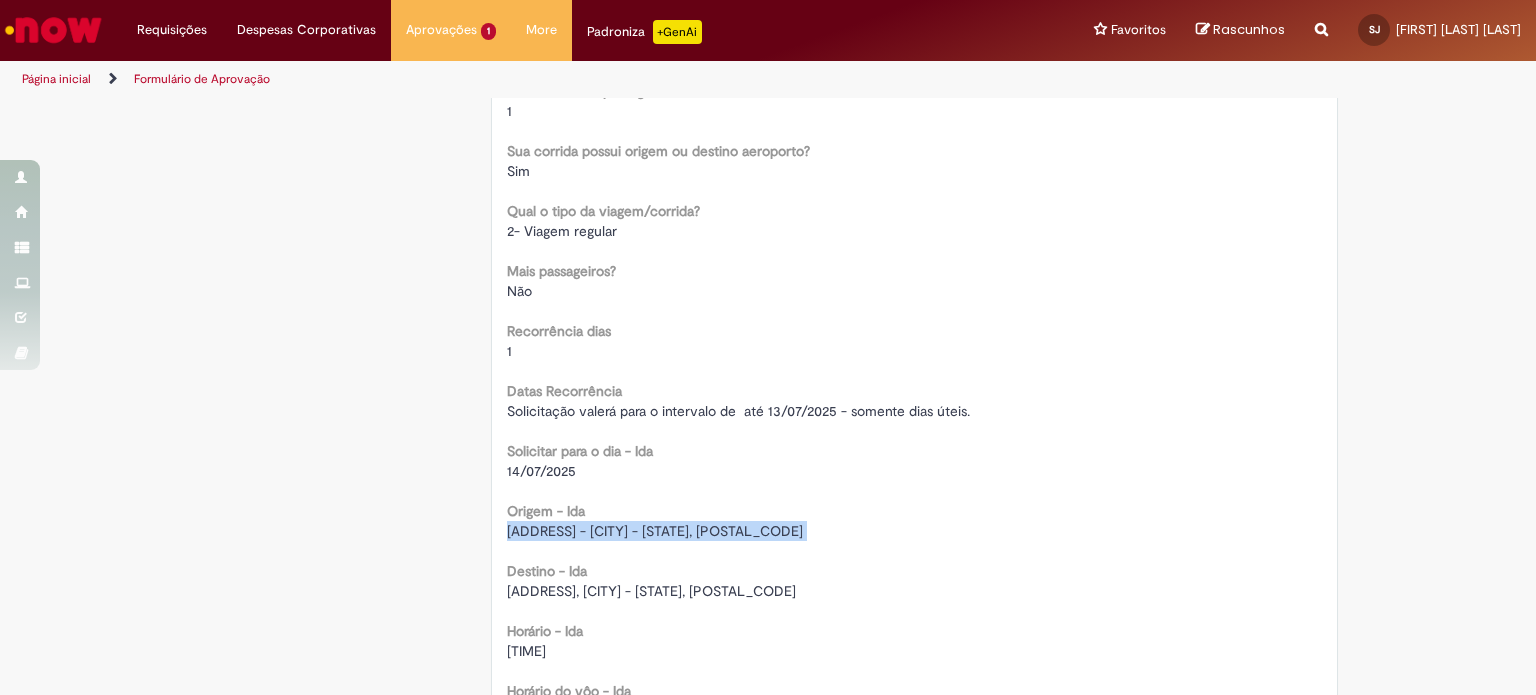 click on "[ADDRESS] - [CITY] - [STATE], [POSTAL_CODE]" at bounding box center [655, 531] 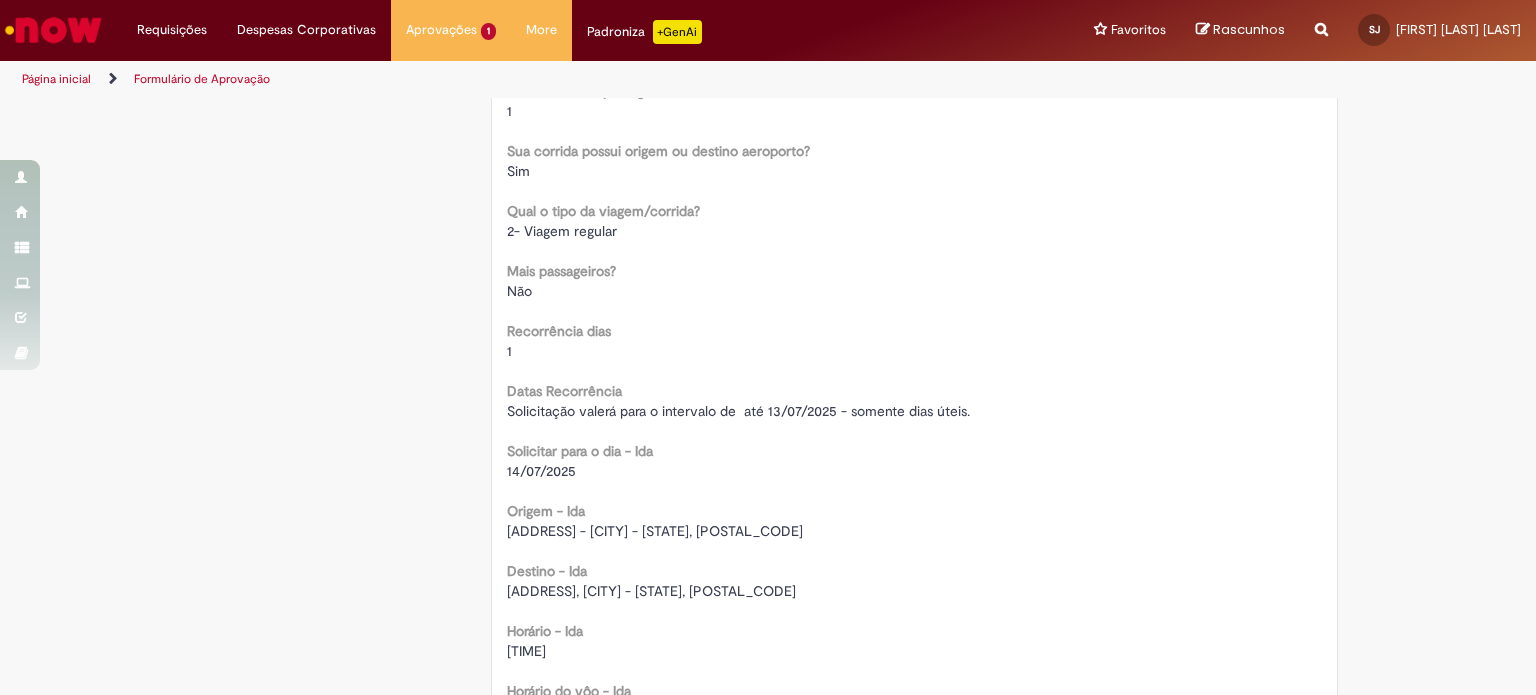 click on "[ADDRESS], [CITY] - [STATE], [POSTAL_CODE]" at bounding box center [651, 591] 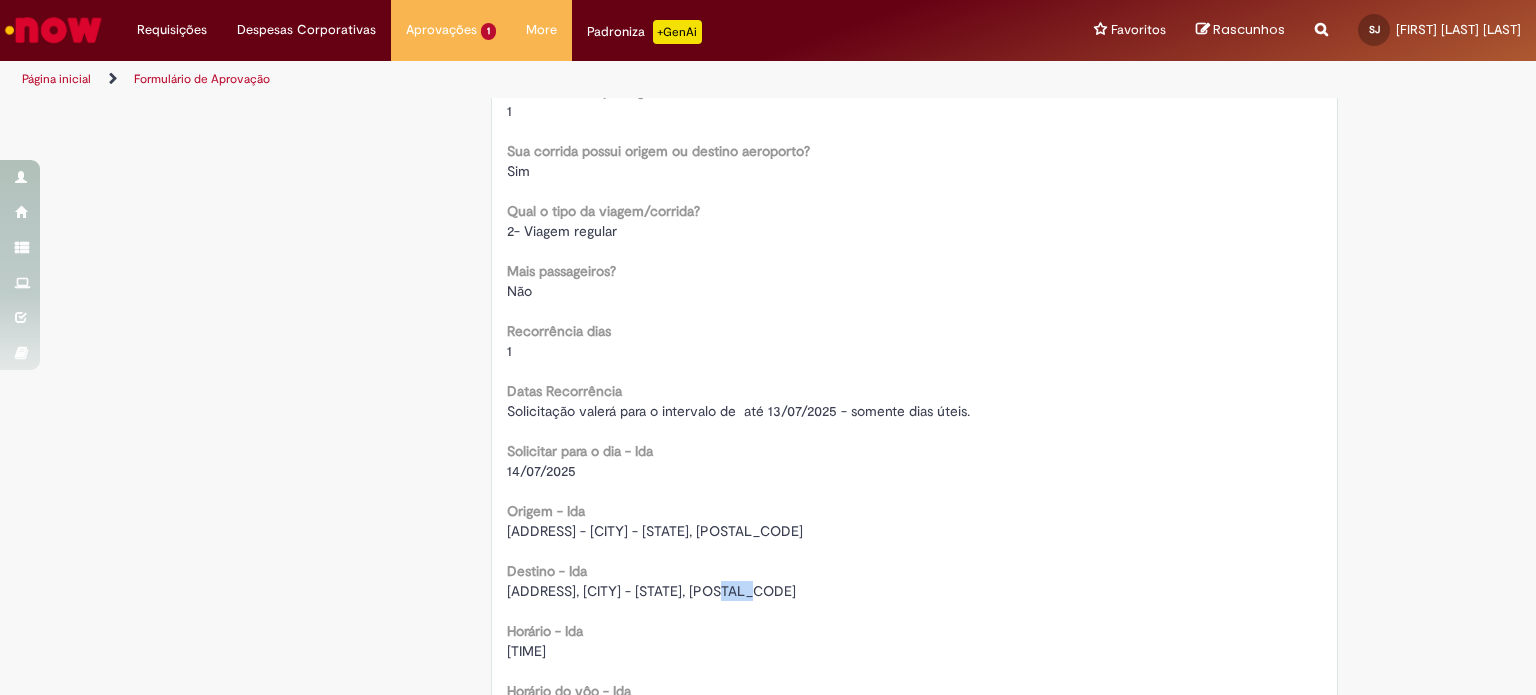 click on "[ADDRESS], [CITY] - [STATE], [POSTAL_CODE]" at bounding box center [651, 591] 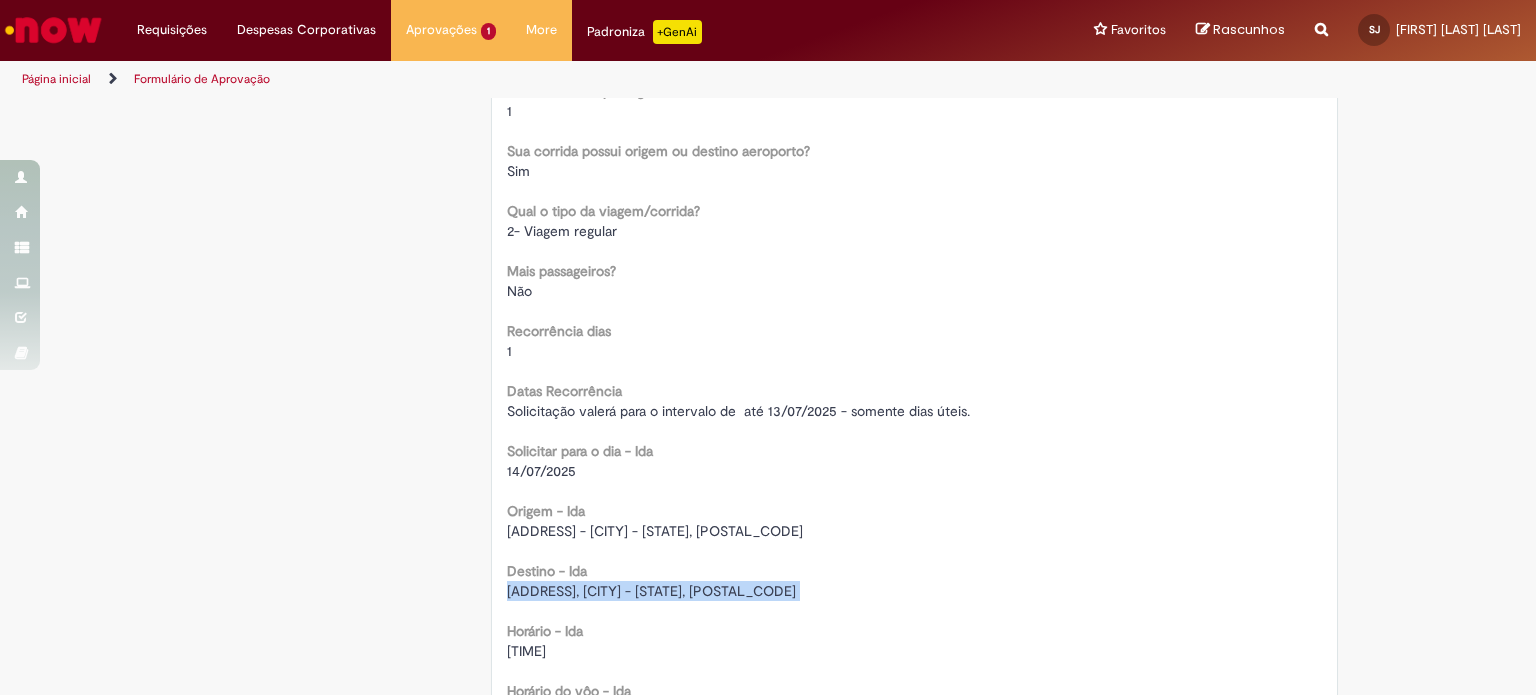 click on "[ADDRESS], [CITY] - [STATE], [POSTAL_CODE]" at bounding box center (651, 591) 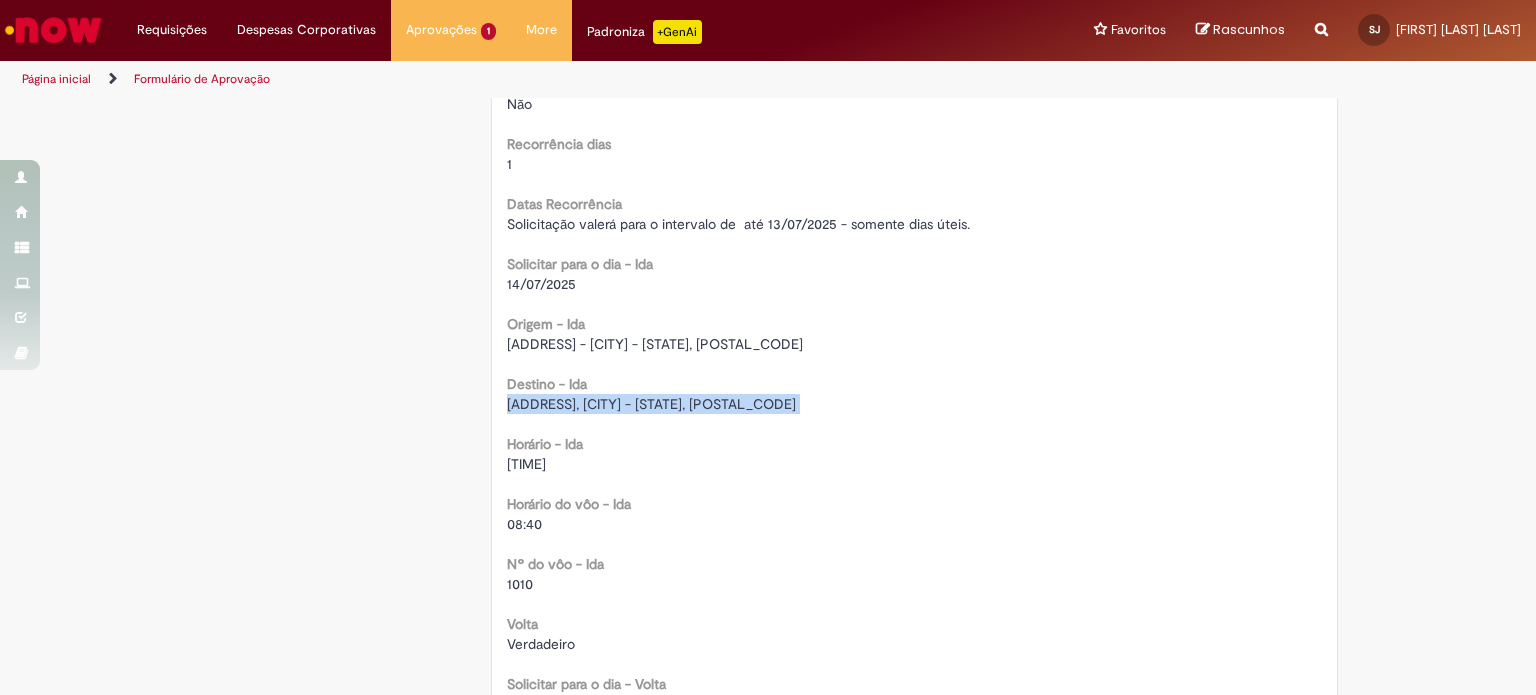 scroll, scrollTop: 1300, scrollLeft: 0, axis: vertical 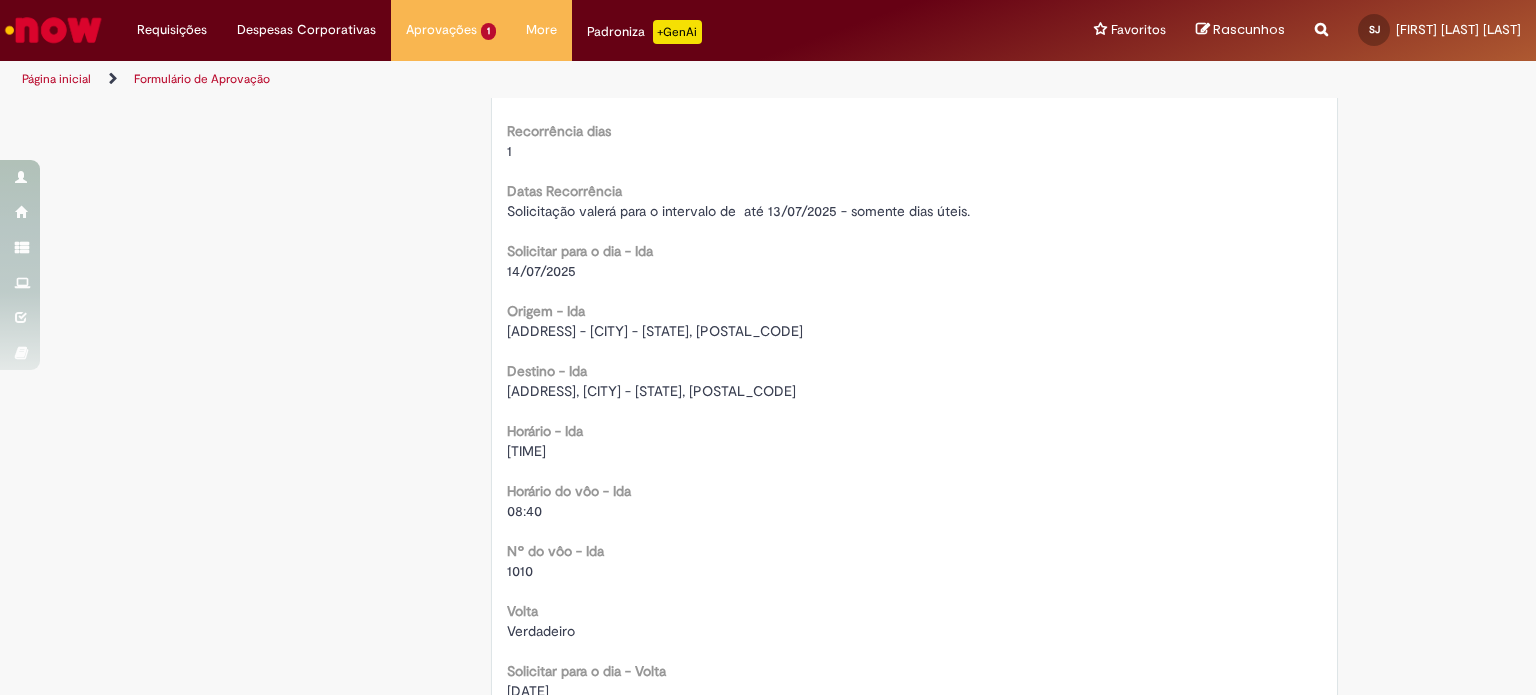 click on "[TIME]" at bounding box center (526, 451) 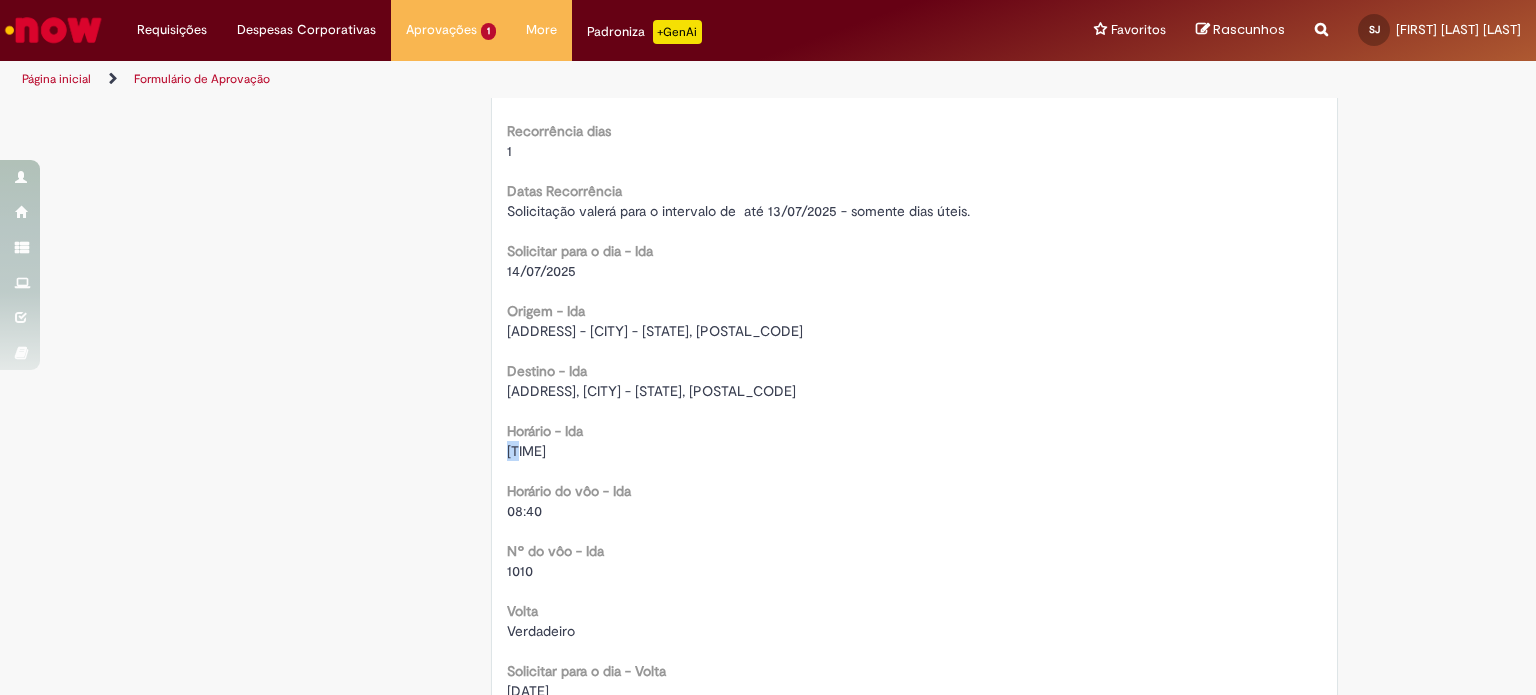 click on "[TIME]" at bounding box center (526, 451) 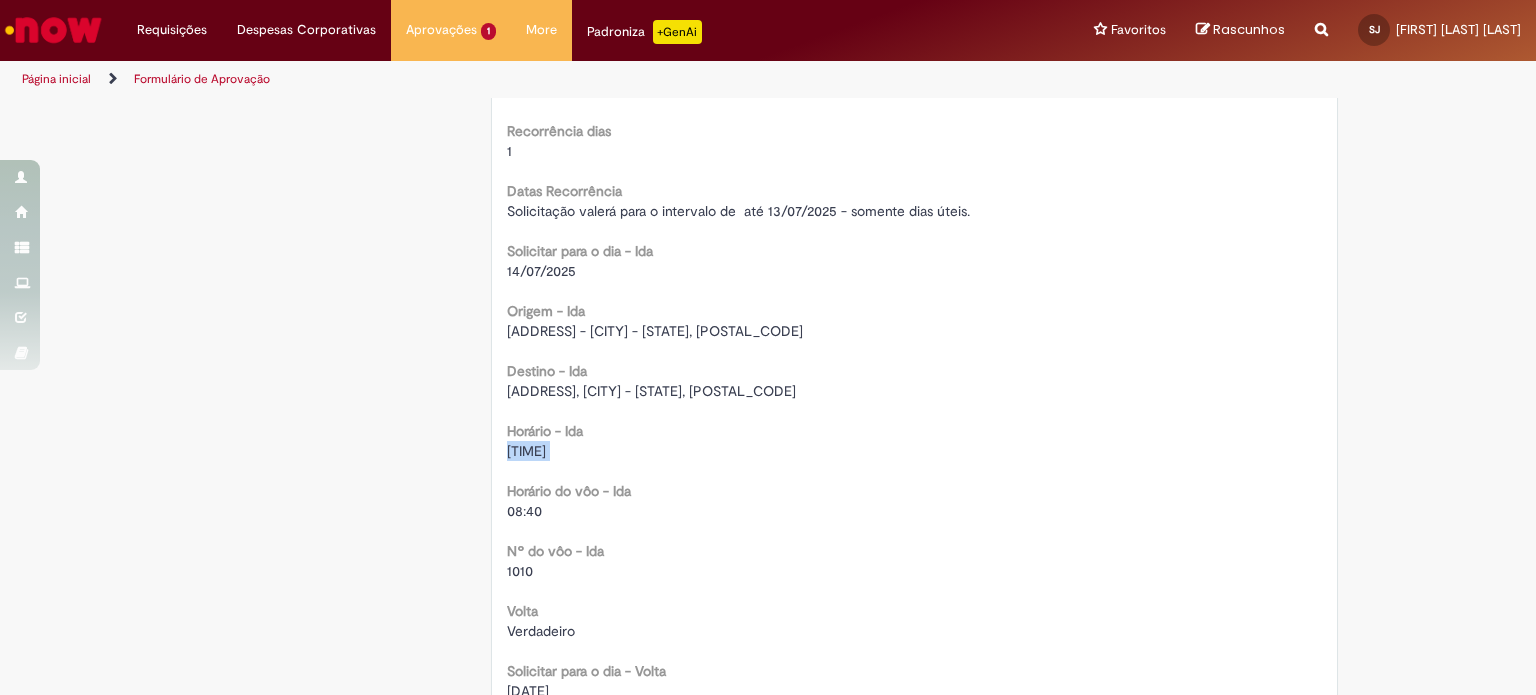 click on "[TIME]" at bounding box center (526, 451) 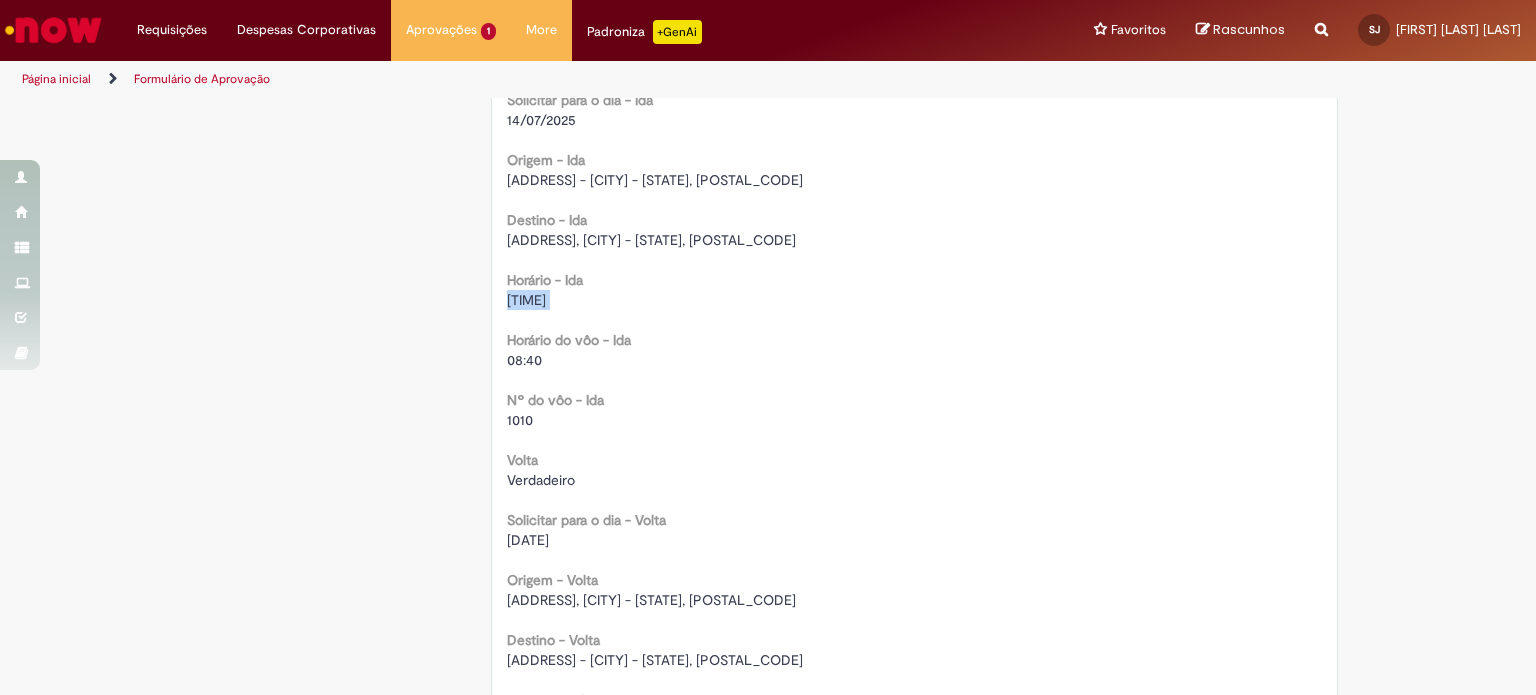 scroll, scrollTop: 1500, scrollLeft: 0, axis: vertical 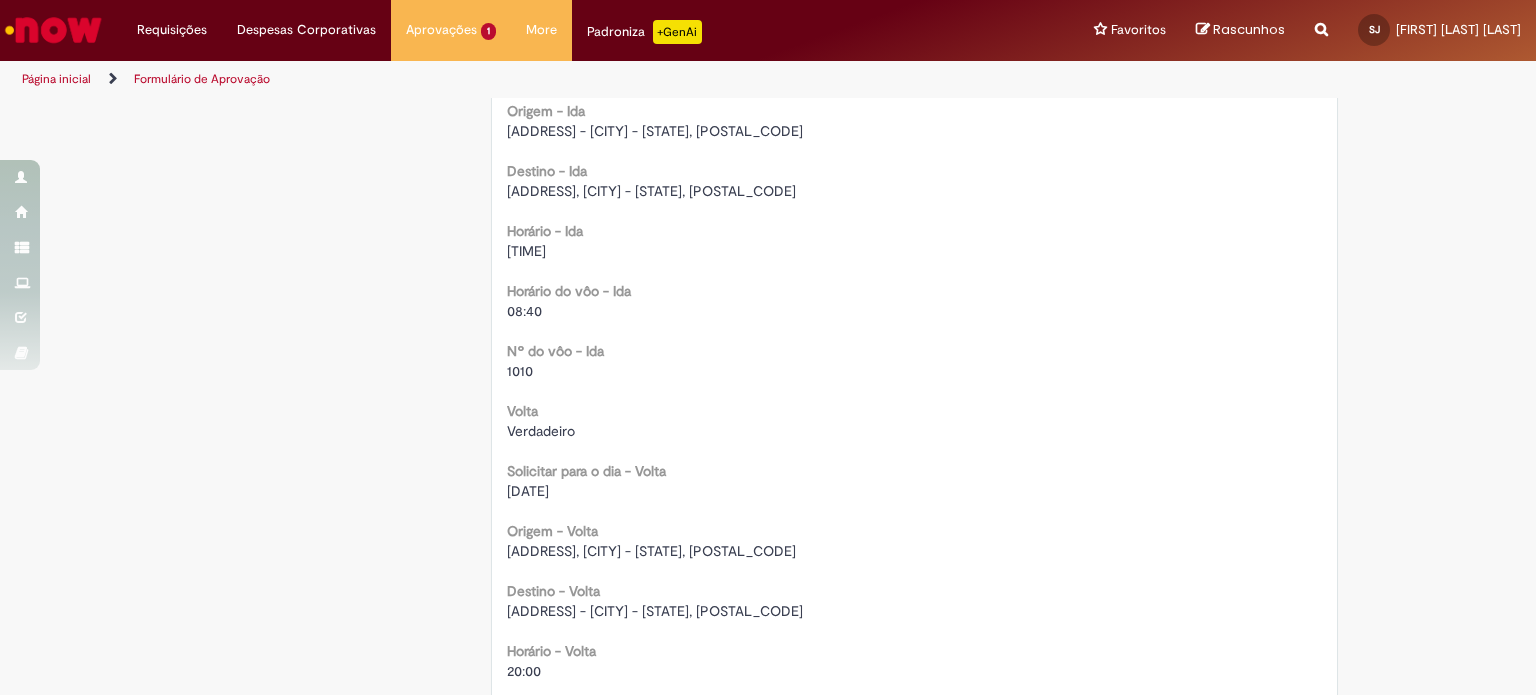 click on "[DATE]" at bounding box center [528, 491] 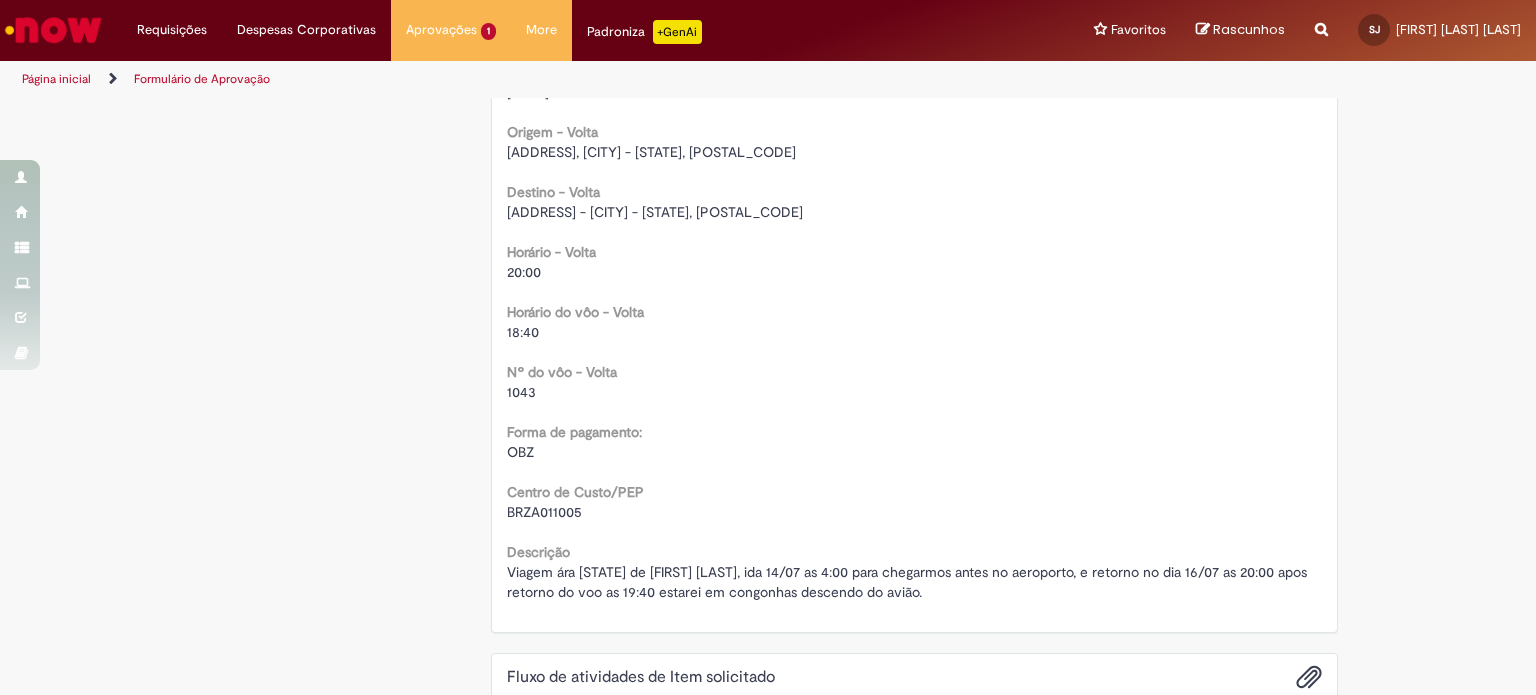 scroll, scrollTop: 1900, scrollLeft: 0, axis: vertical 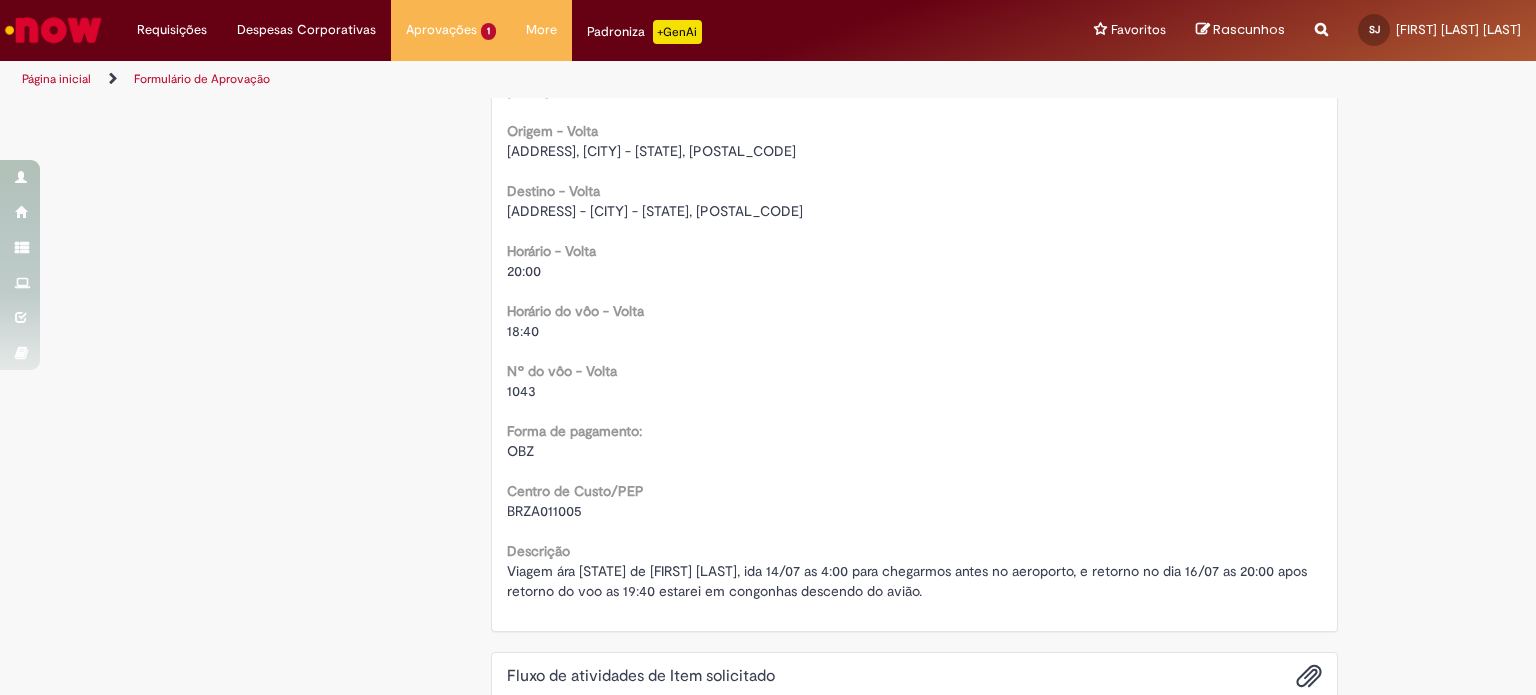 click on "BRZA011005" at bounding box center (544, 511) 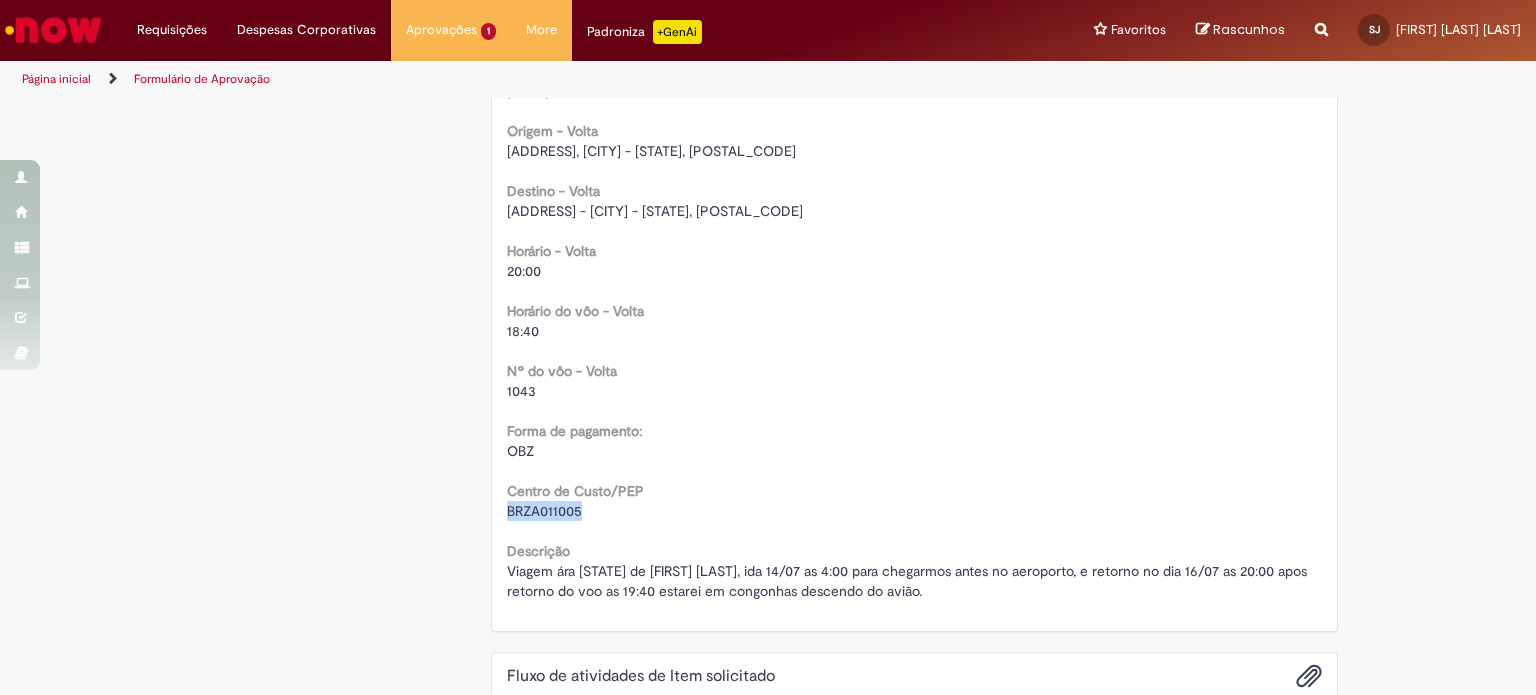 click on "BRZA011005" at bounding box center [544, 511] 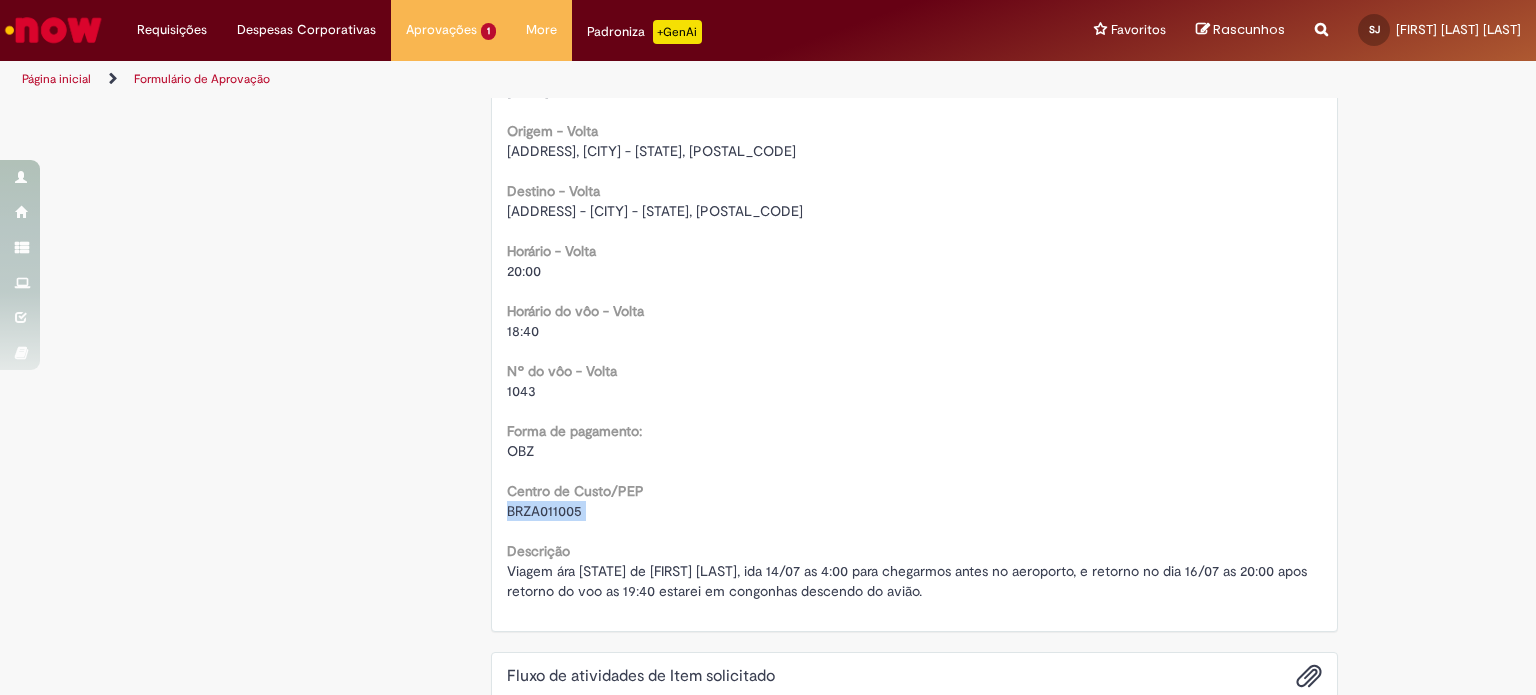click on "BRZA011005" at bounding box center (544, 511) 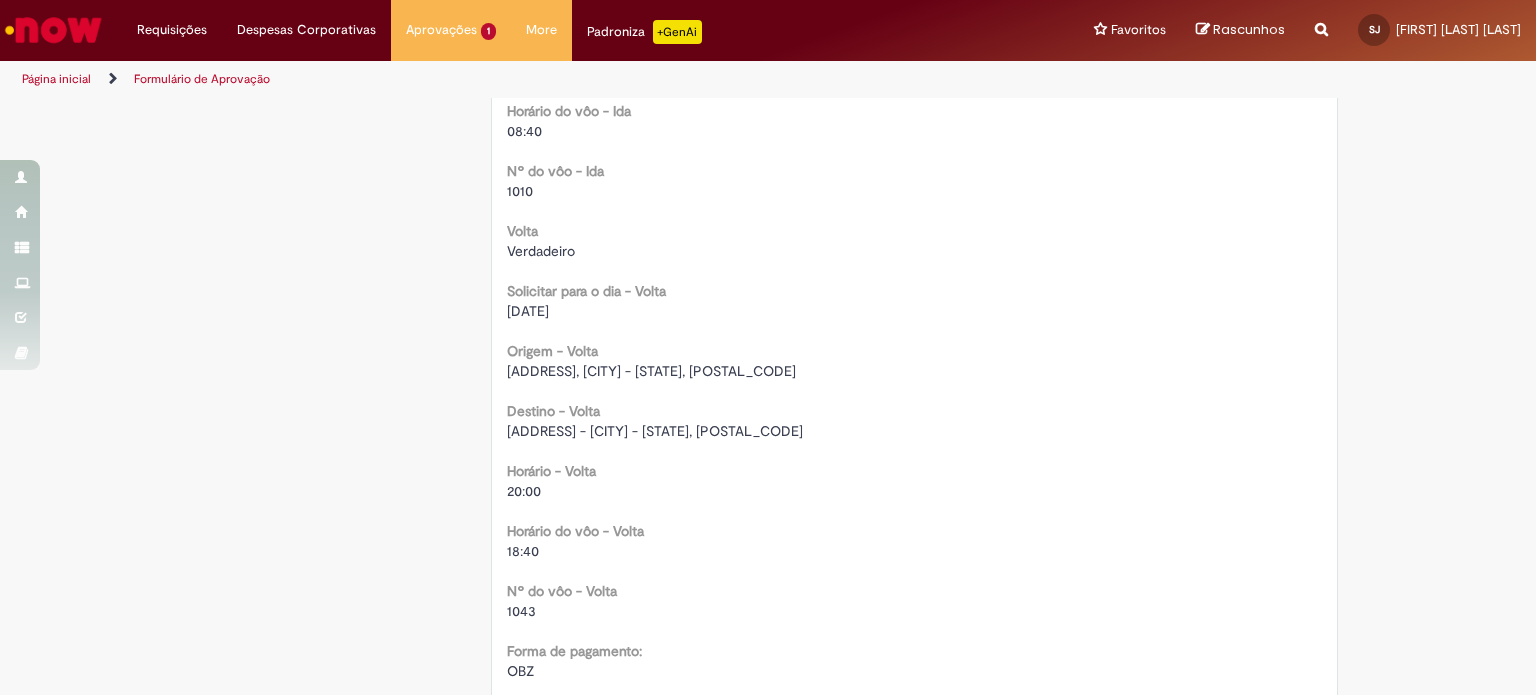scroll, scrollTop: 1500, scrollLeft: 0, axis: vertical 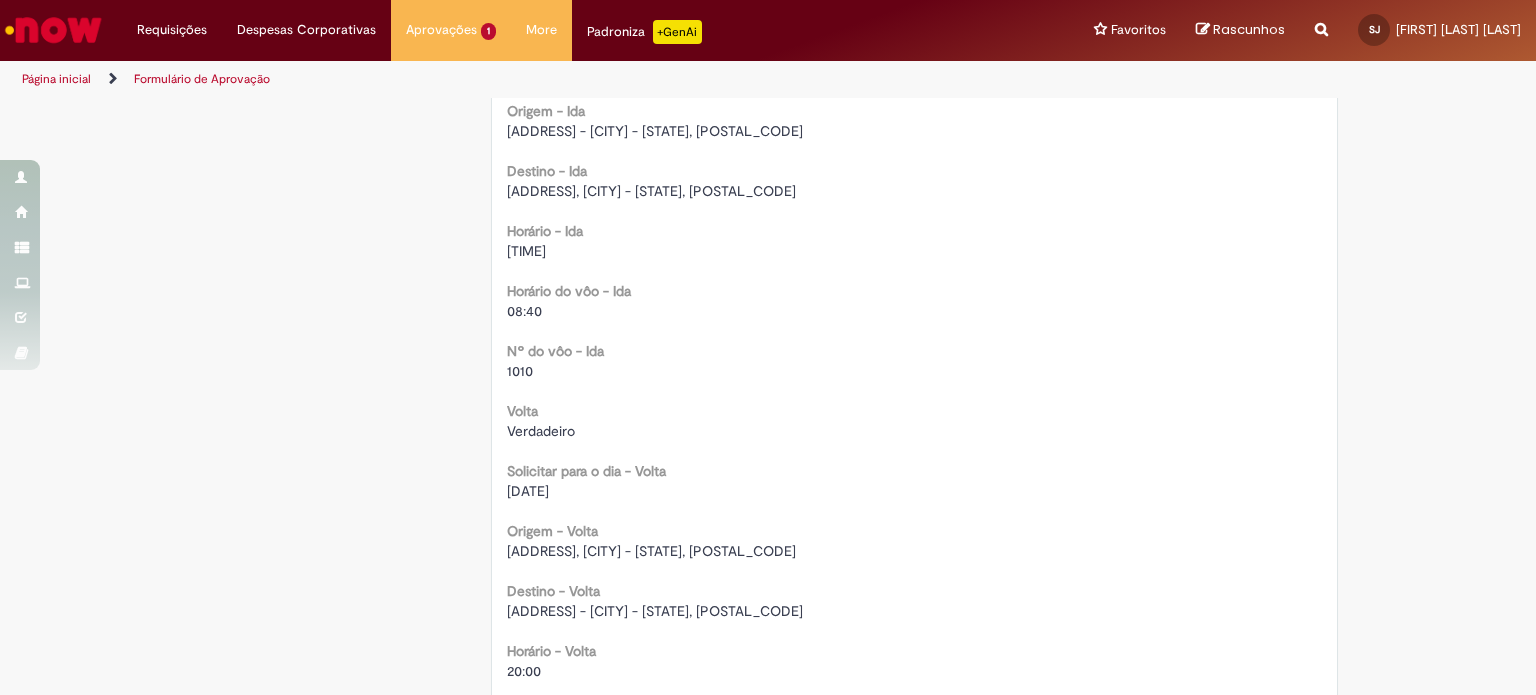 click on "[ADDRESS], [CITY] - [STATE], [POSTAL_CODE]" at bounding box center (651, 551) 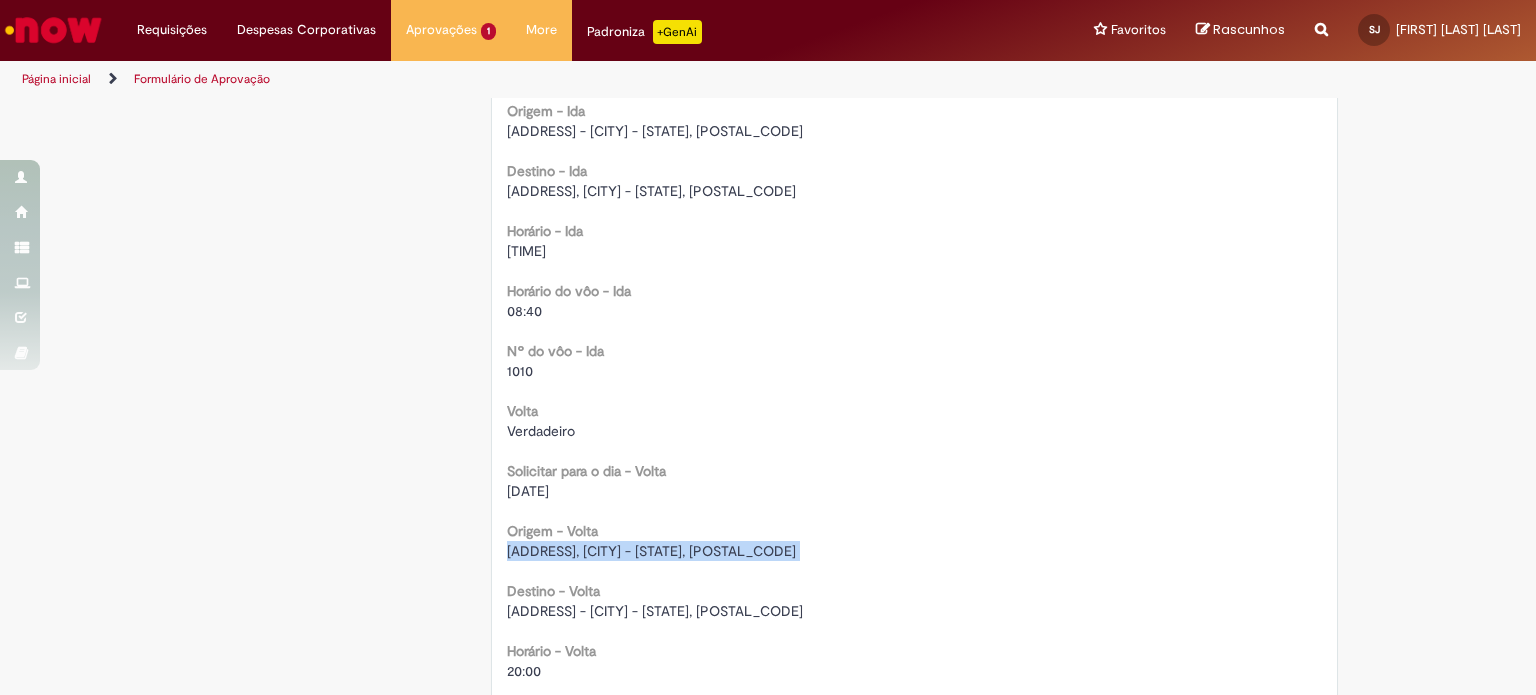 click on "[ADDRESS], [CITY] - [STATE], [POSTAL_CODE]" at bounding box center [651, 551] 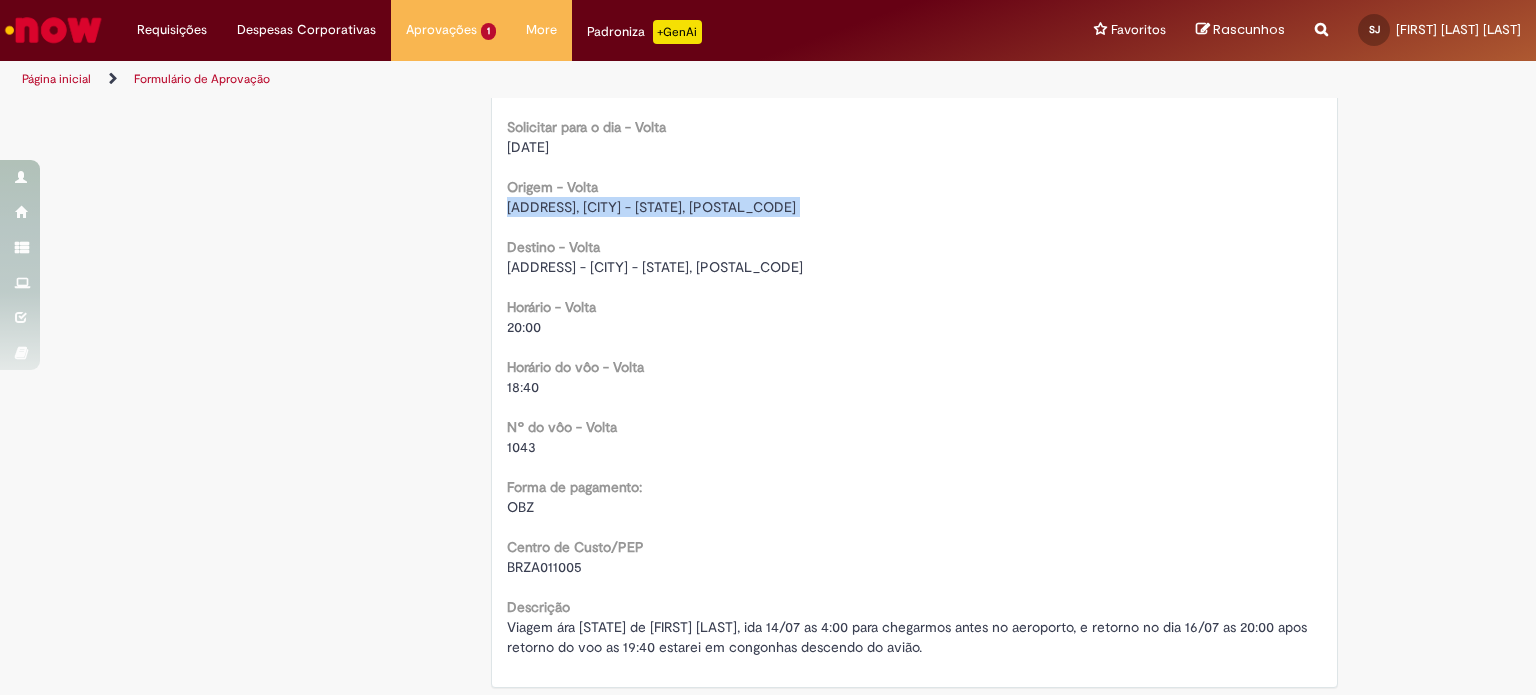 scroll, scrollTop: 2000, scrollLeft: 0, axis: vertical 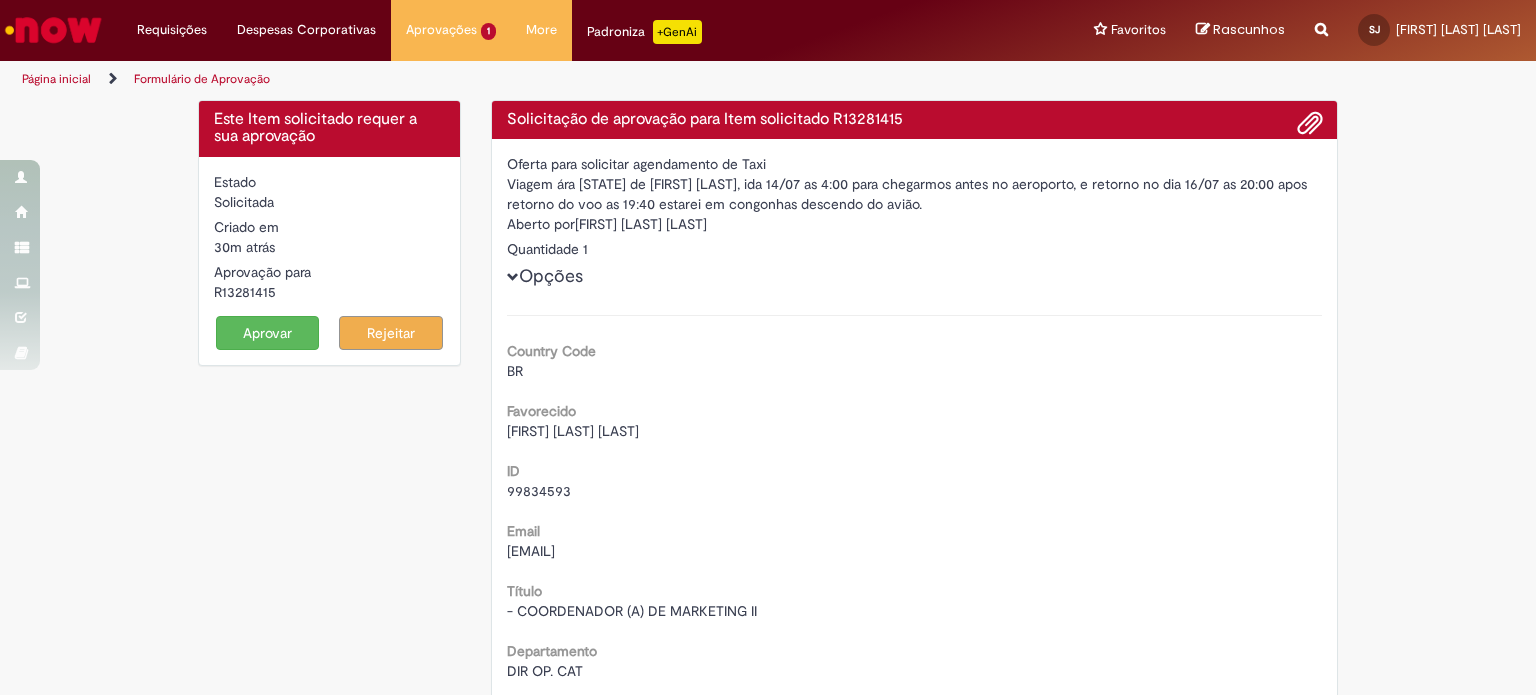click on "Aprovar" at bounding box center (268, 333) 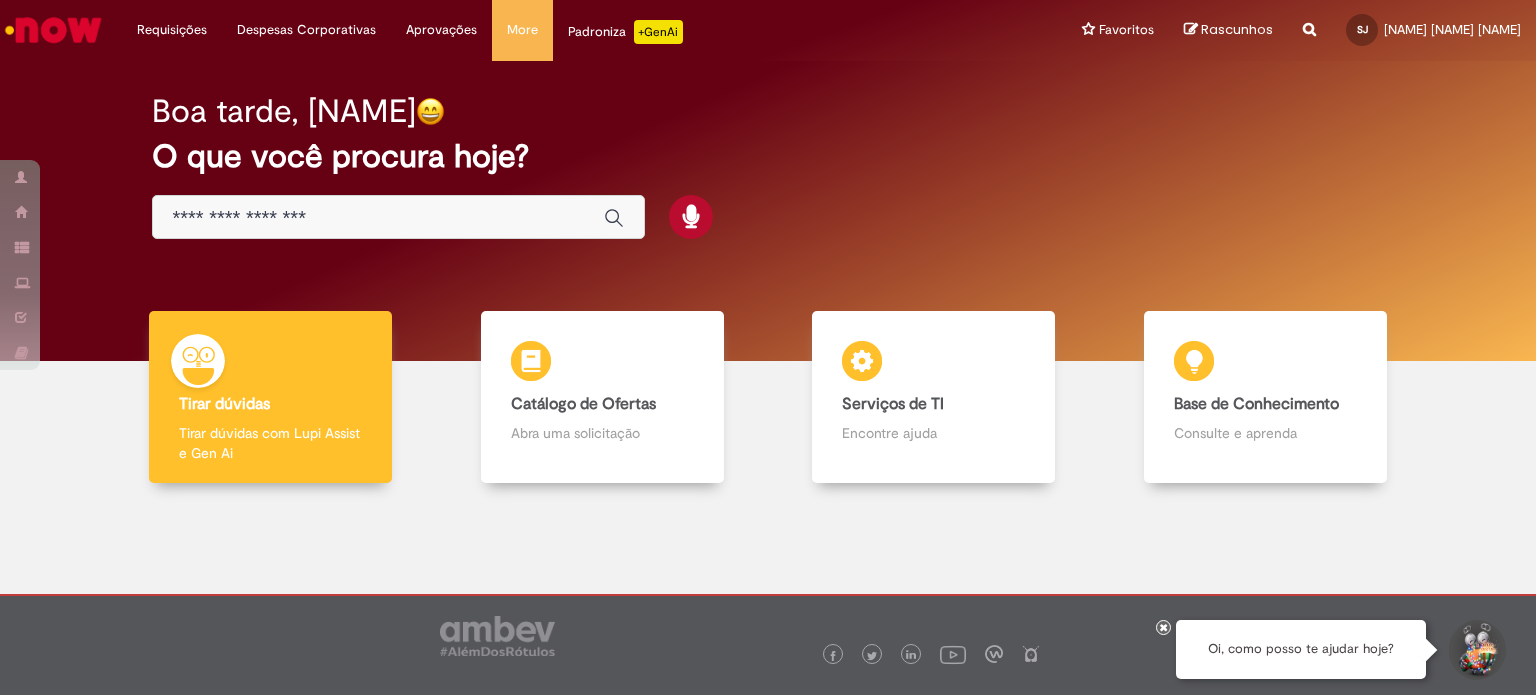 scroll, scrollTop: 0, scrollLeft: 0, axis: both 